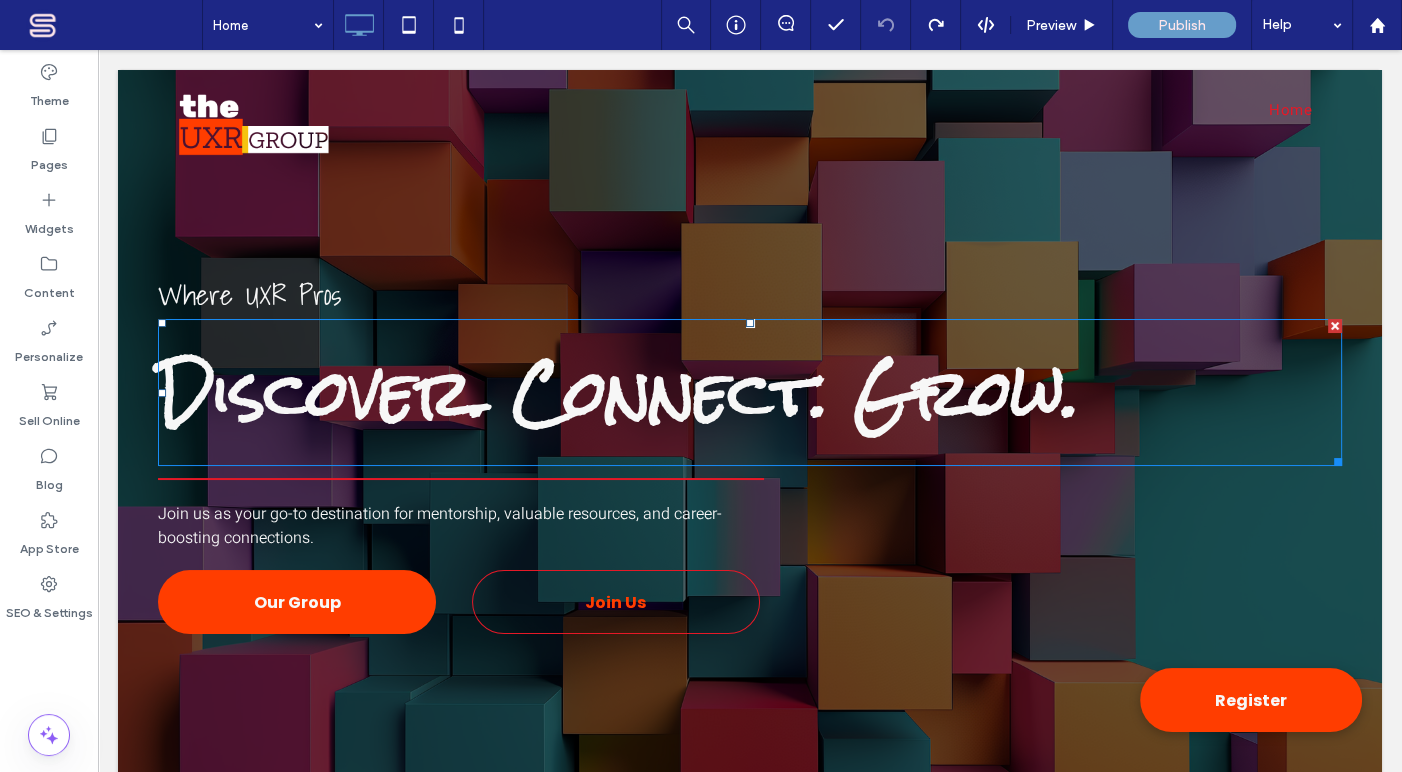 scroll, scrollTop: 0, scrollLeft: 0, axis: both 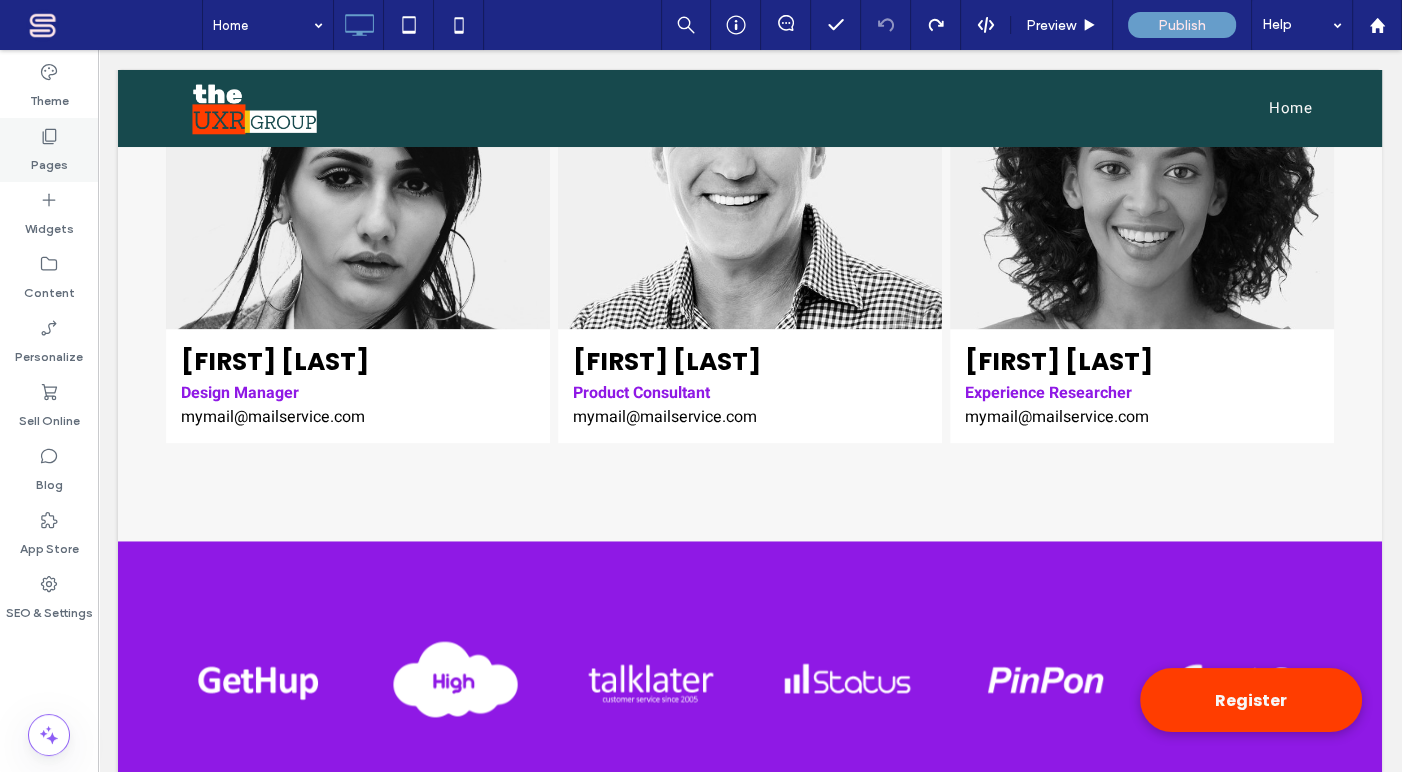 click on "Pages" at bounding box center [49, 160] 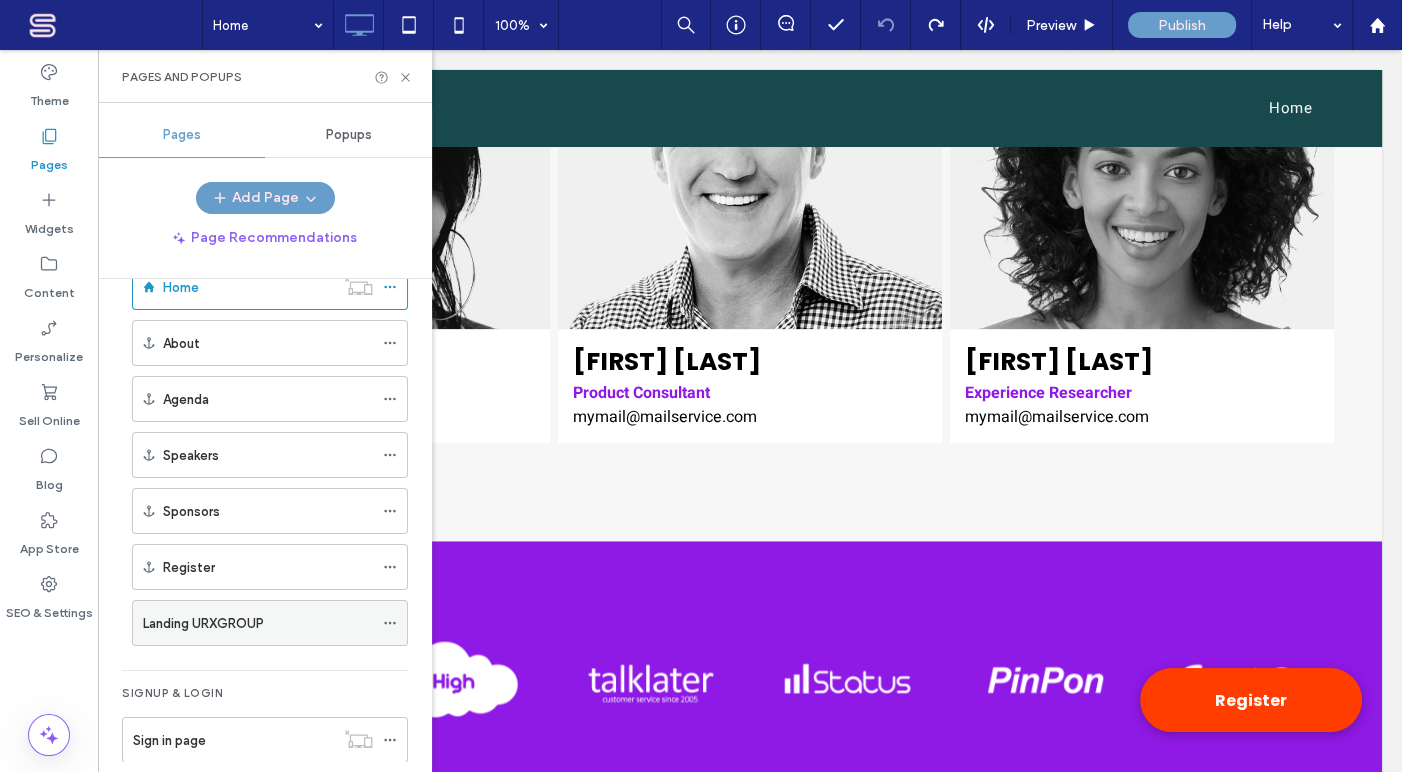 scroll, scrollTop: 74, scrollLeft: 0, axis: vertical 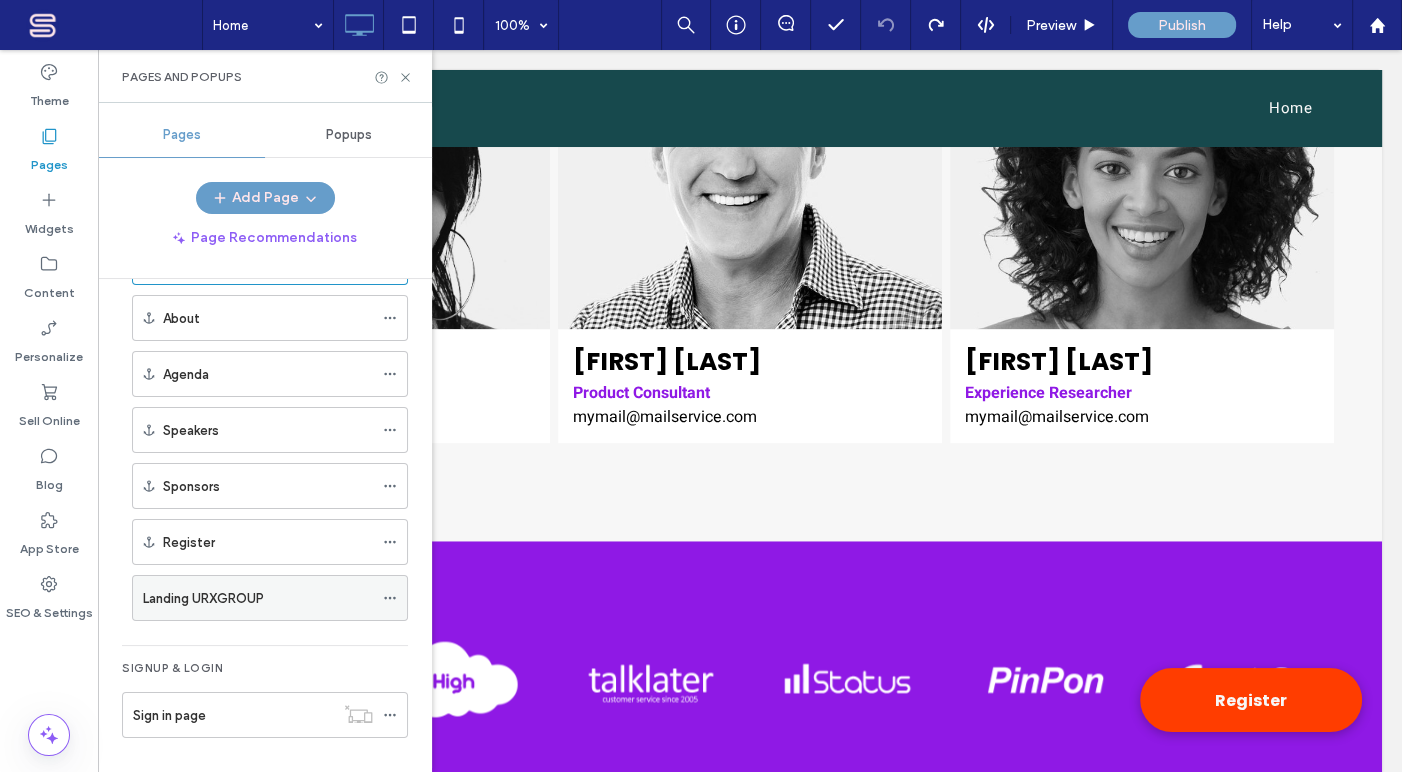 click on "Landing URXGROUP" at bounding box center (258, 598) 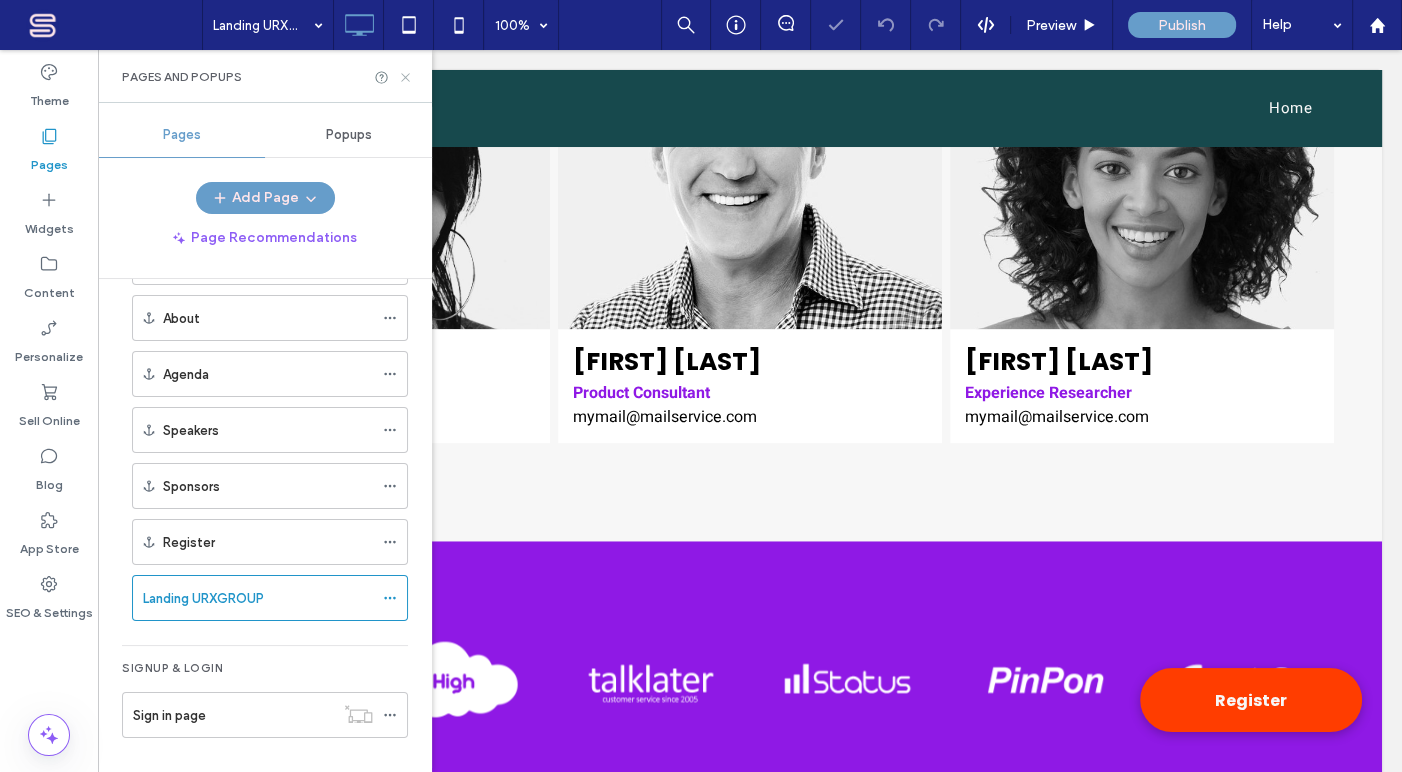 click 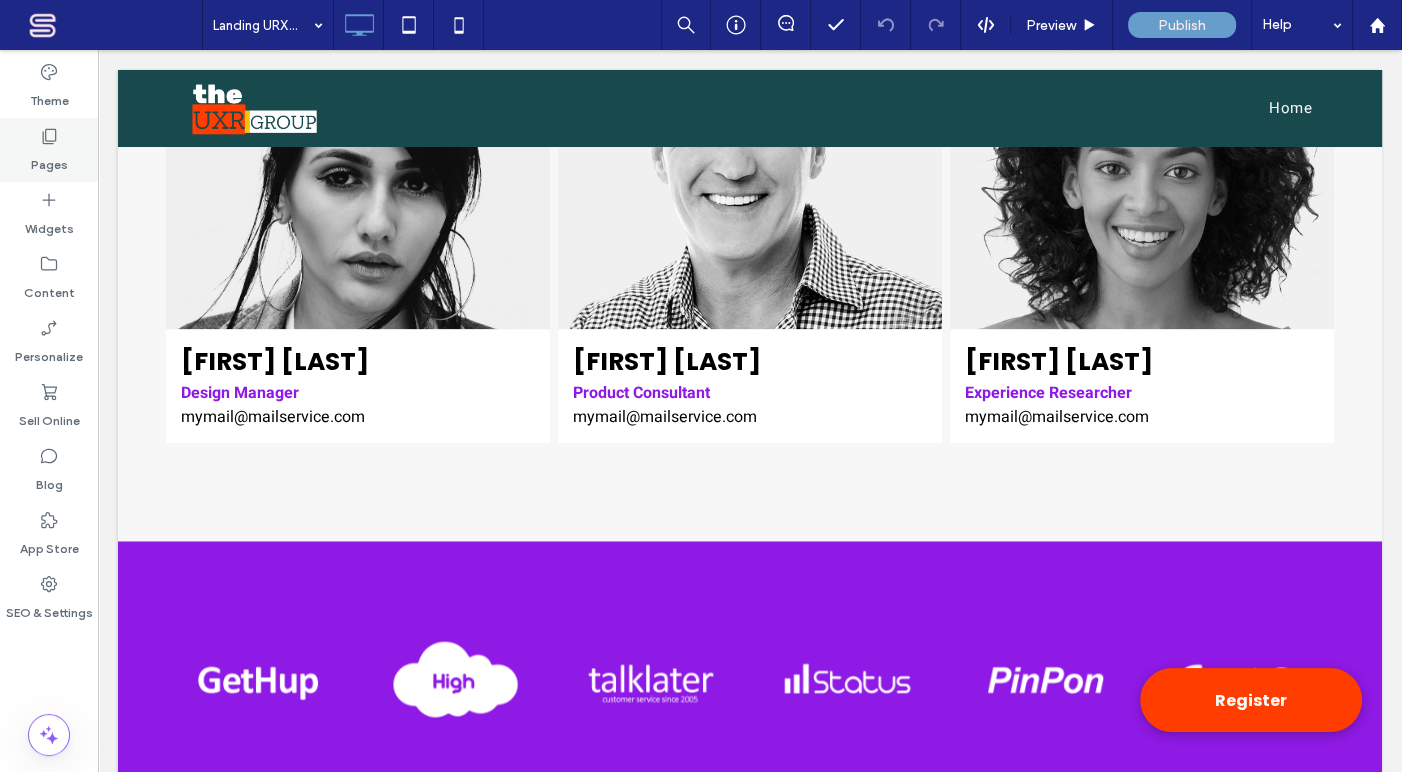 click on "Pages" at bounding box center [49, 160] 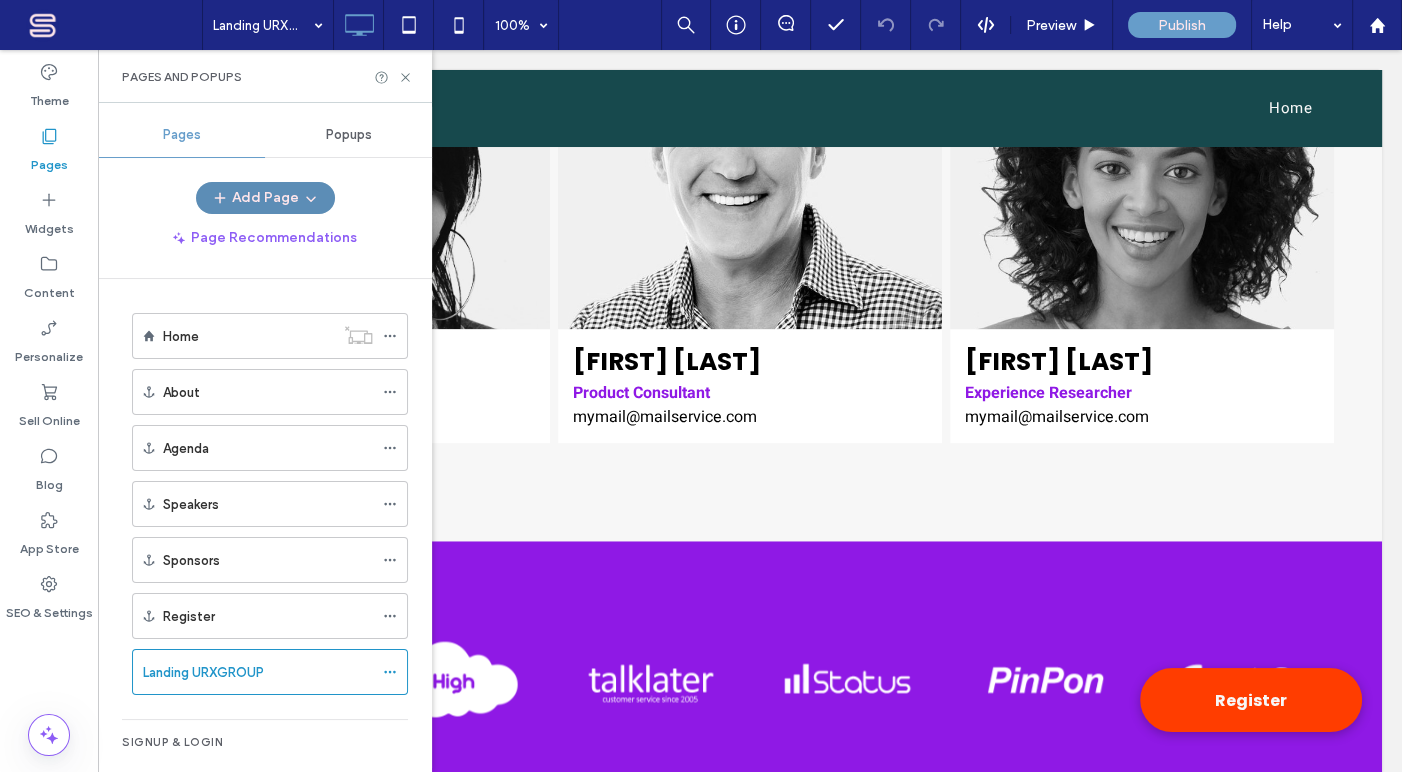 click 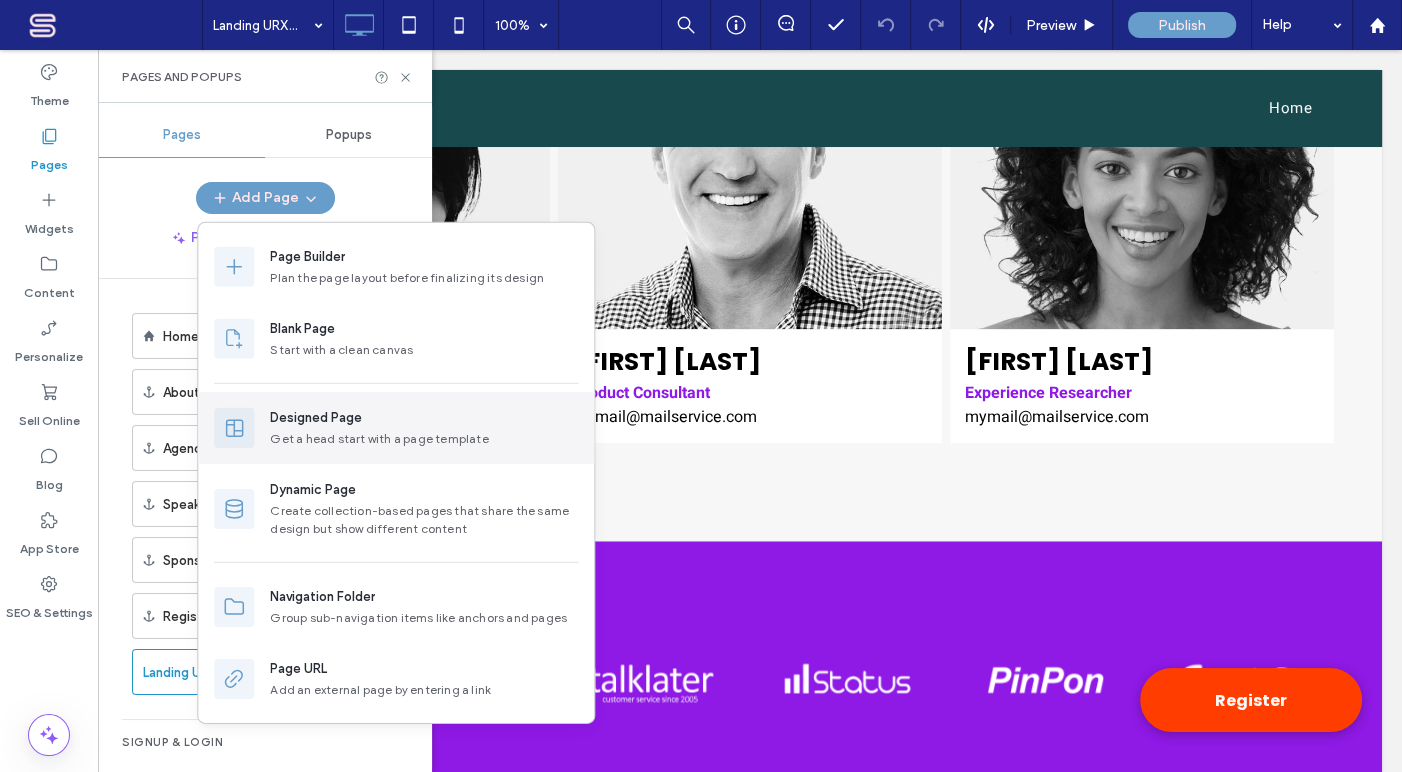 click on "Get a head start with a page template" at bounding box center (424, 439) 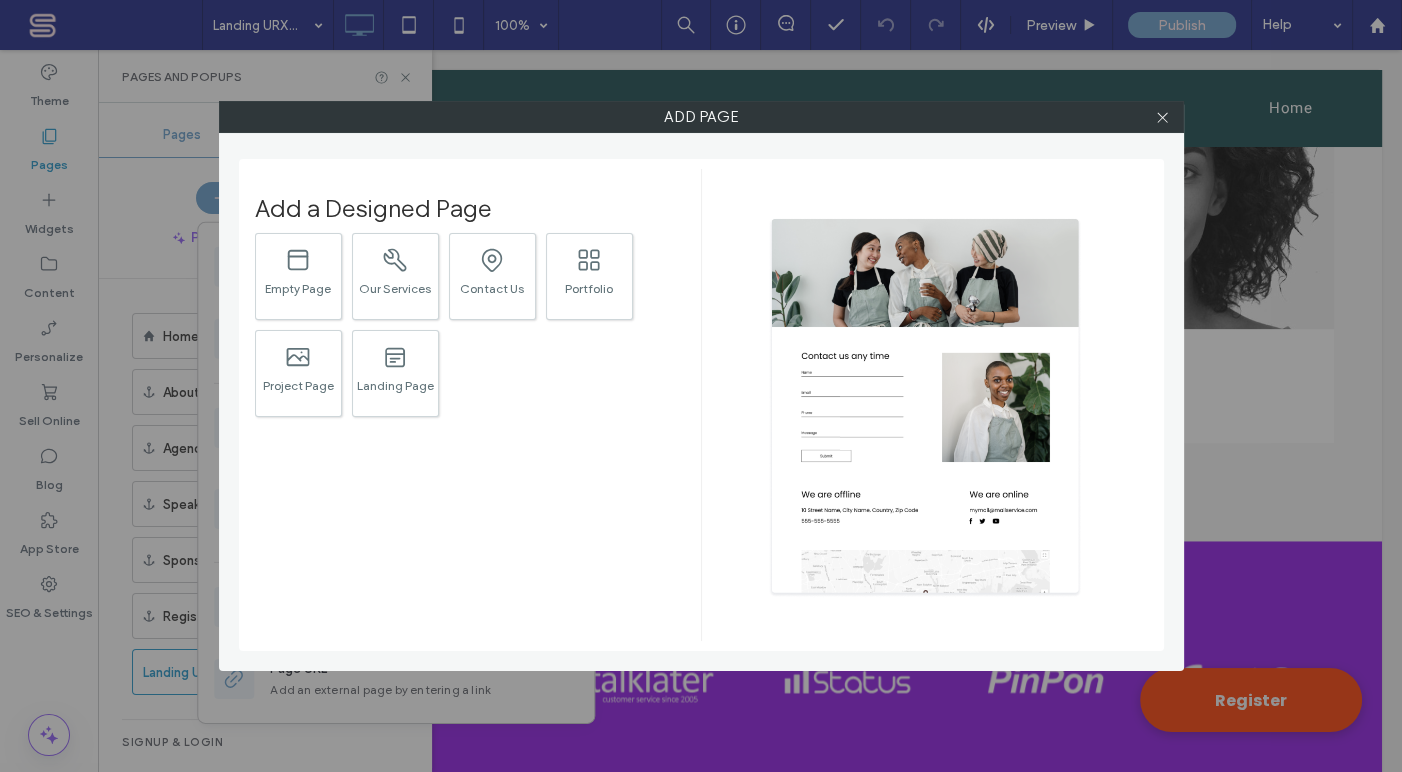 drag, startPoint x: 1161, startPoint y: 115, endPoint x: 1122, endPoint y: 119, distance: 39.20459 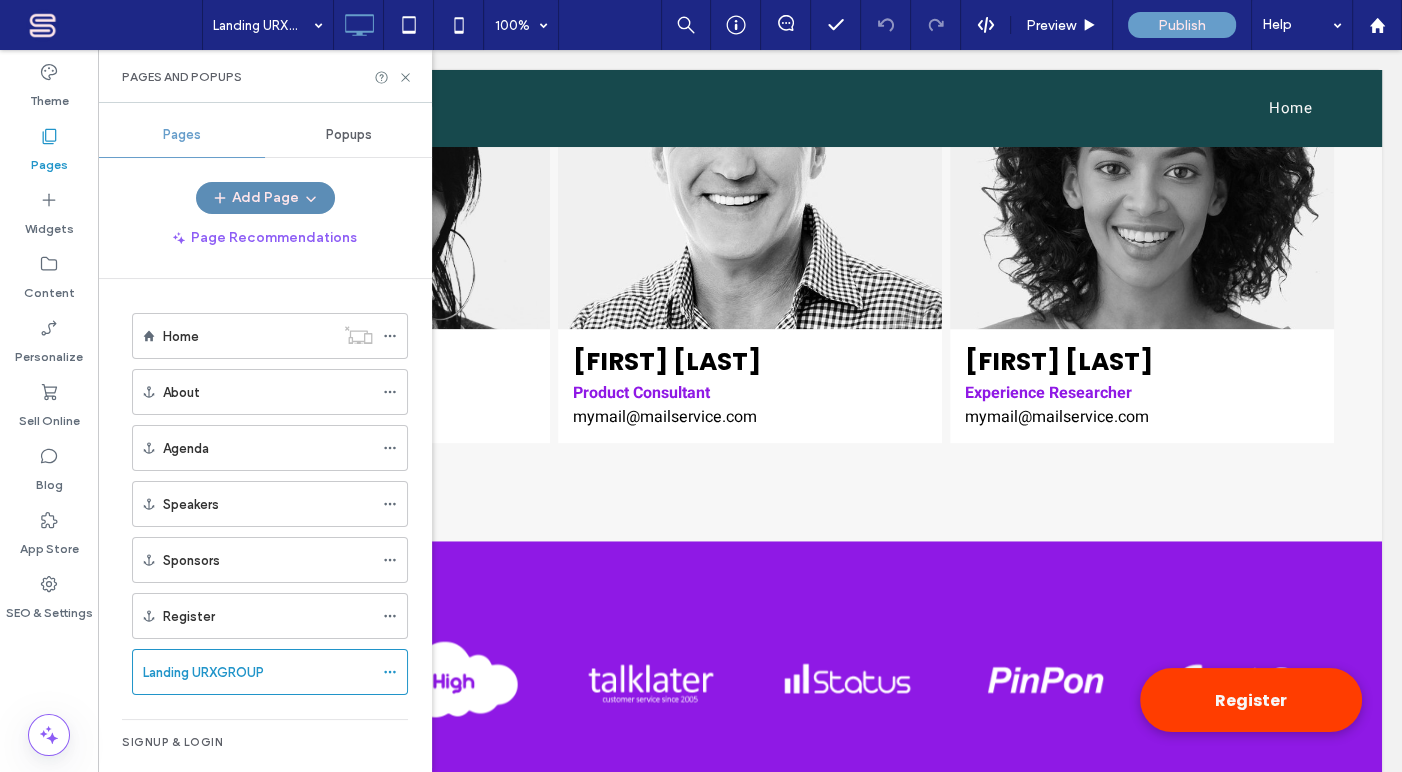 click 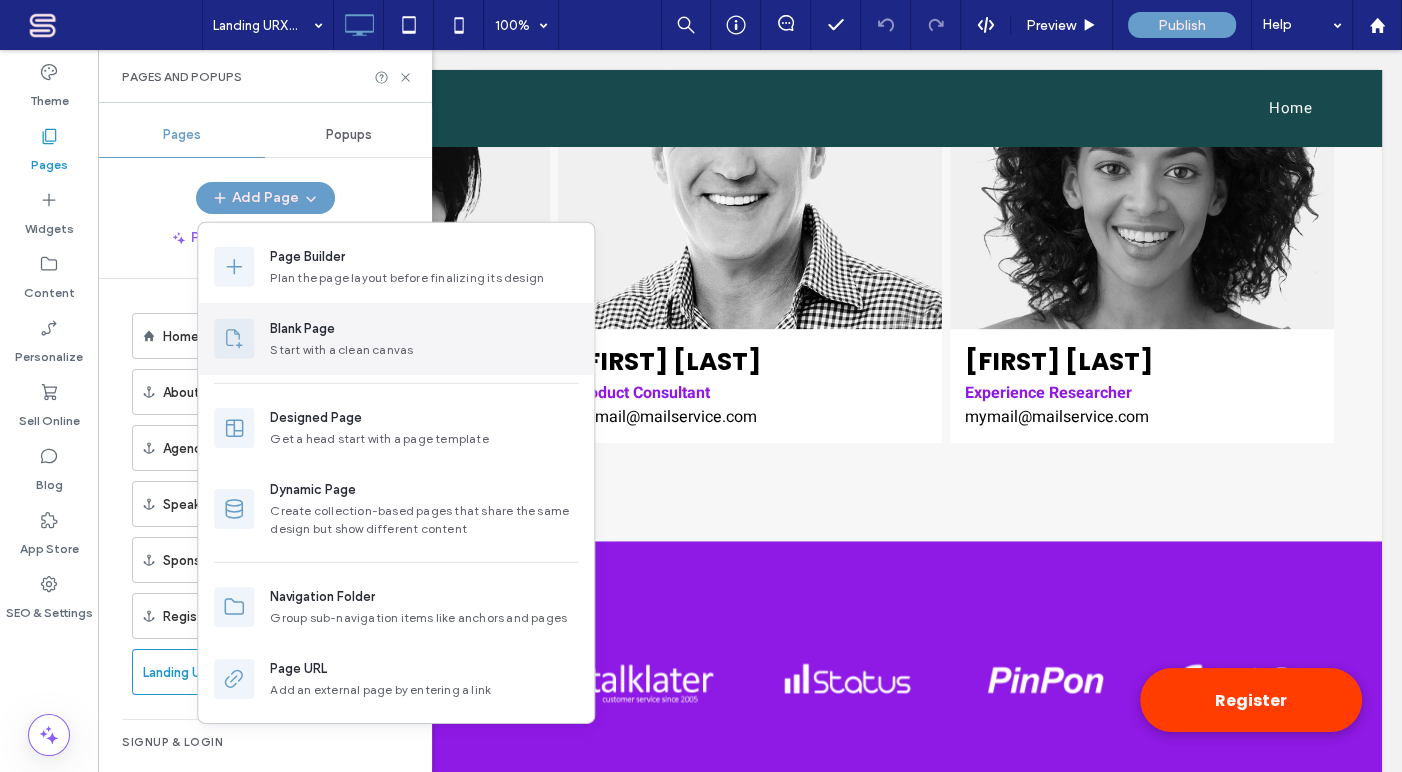 click on "Start with a clean canvas" at bounding box center (424, 350) 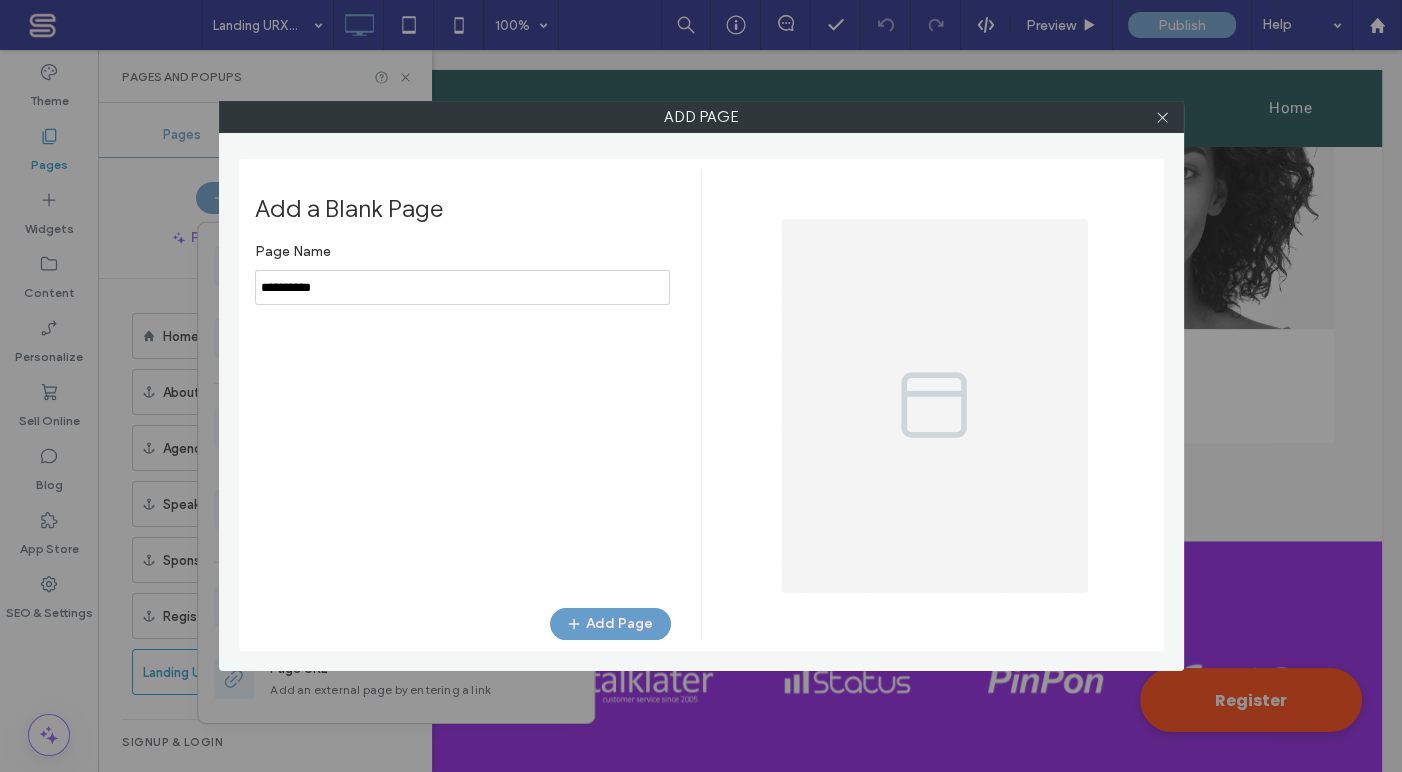 drag, startPoint x: 383, startPoint y: 283, endPoint x: 293, endPoint y: 289, distance: 90.199776 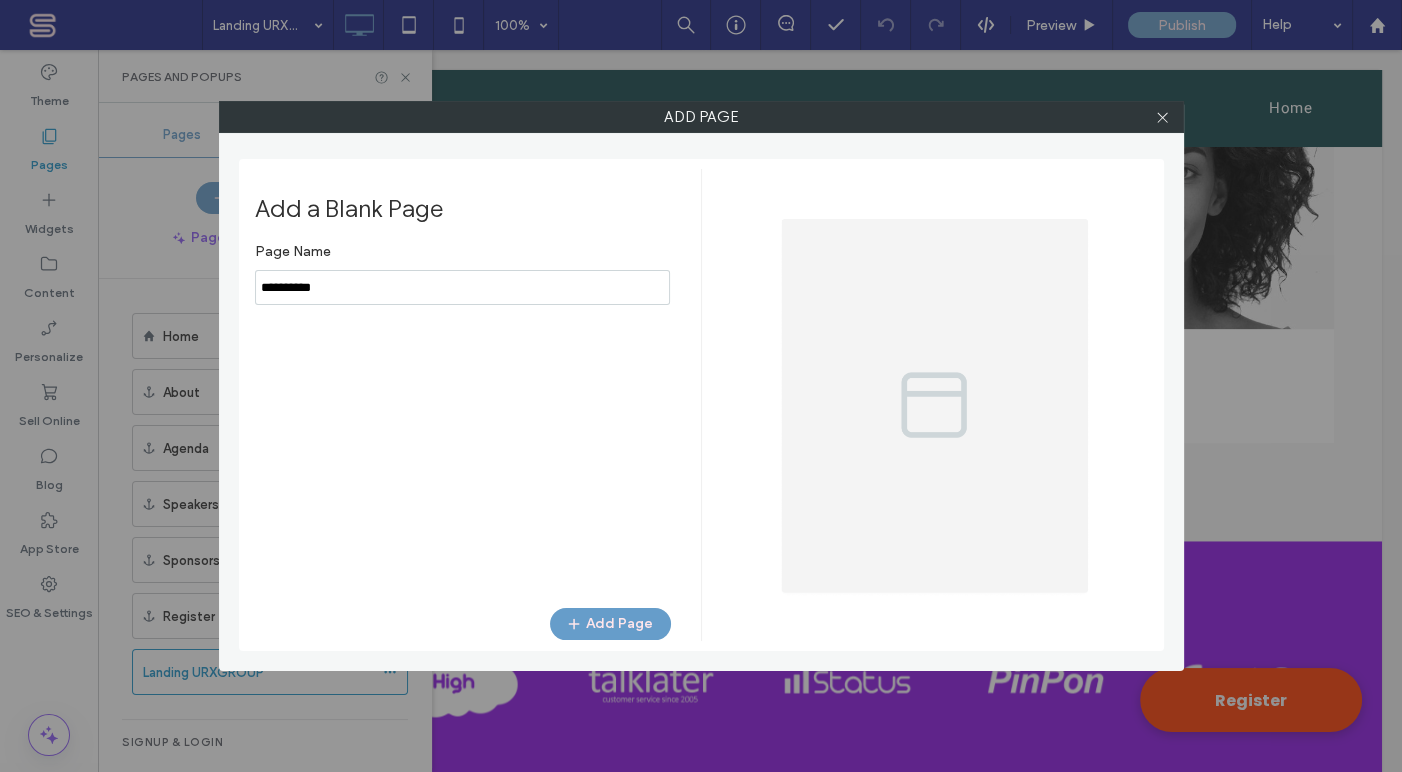 type on "*" 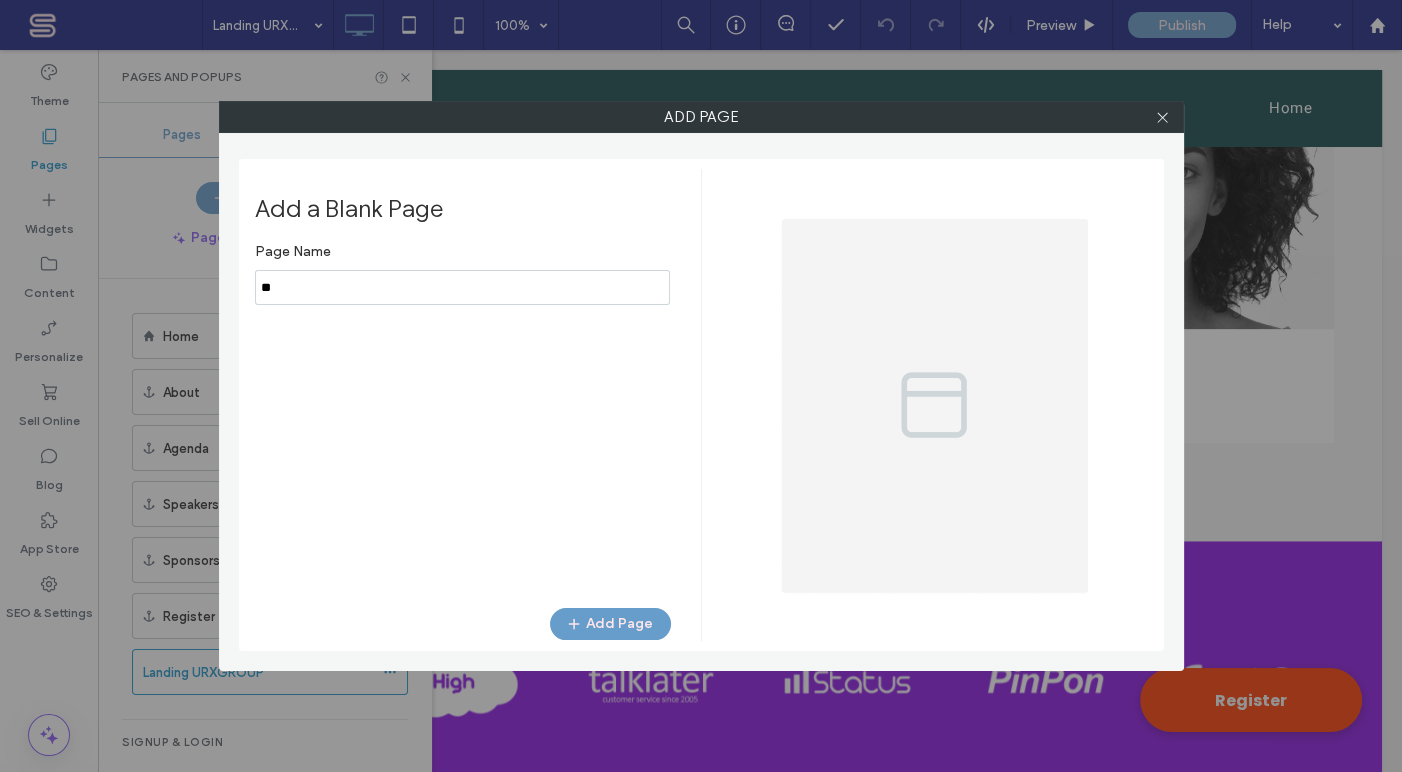 click at bounding box center [462, 287] 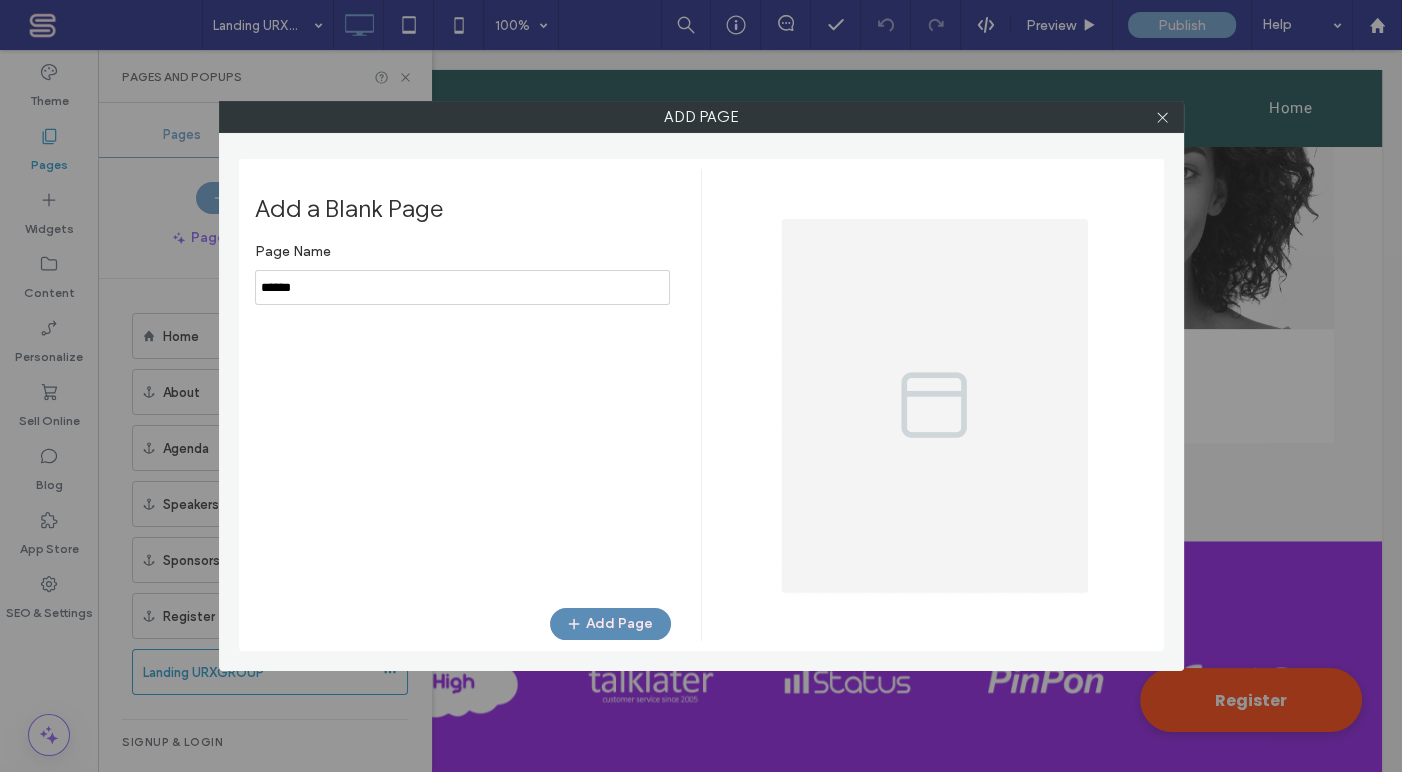 type on "******" 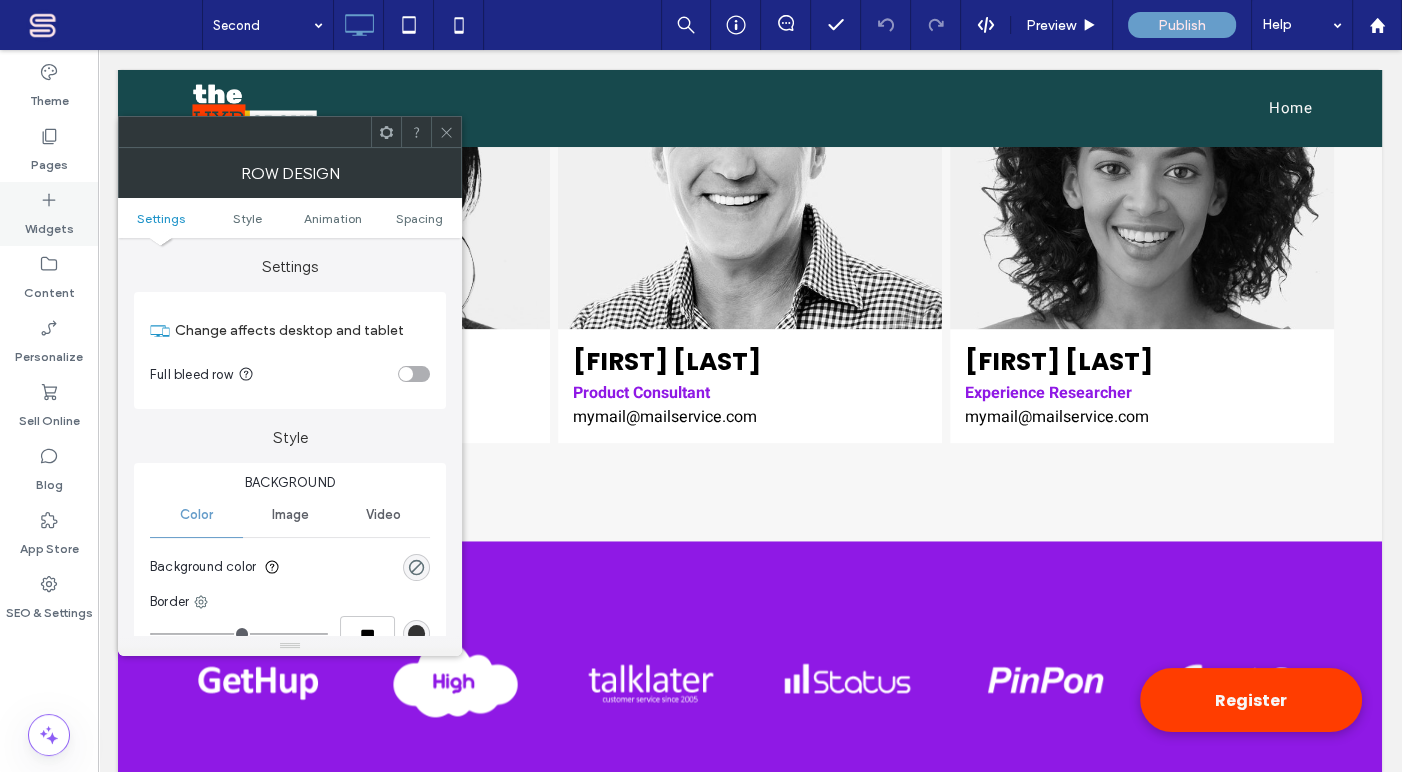 click on "Widgets" at bounding box center [49, 224] 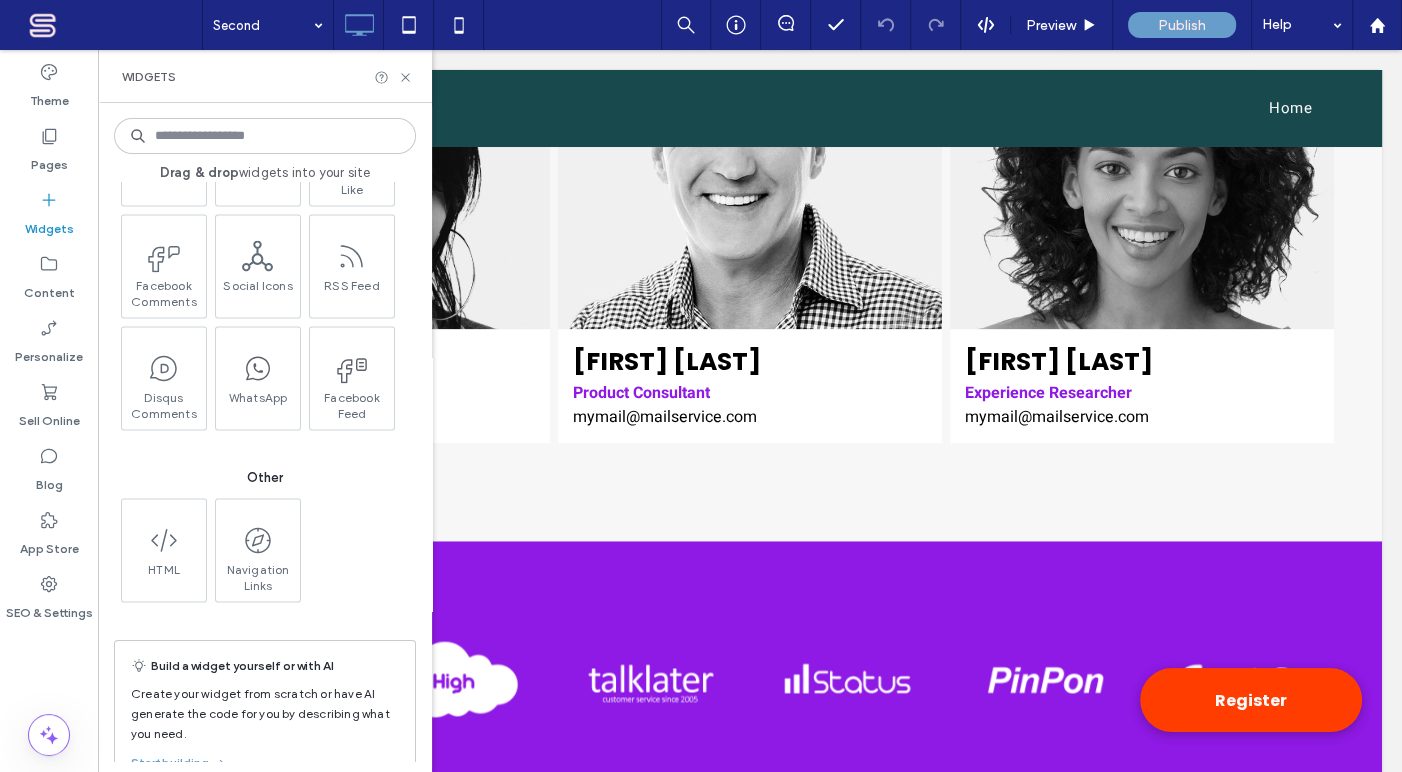 scroll, scrollTop: 3050, scrollLeft: 0, axis: vertical 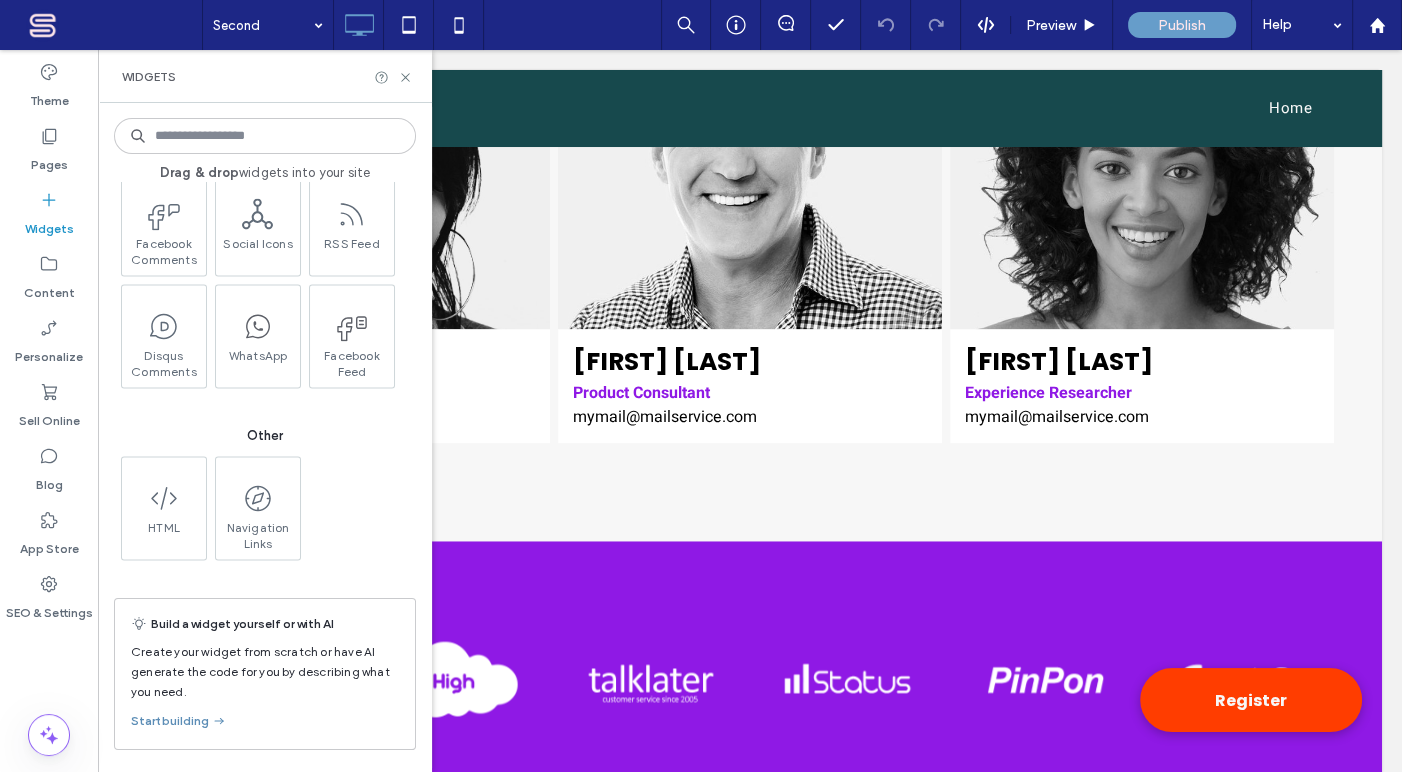 click on "Start building" at bounding box center (179, 721) 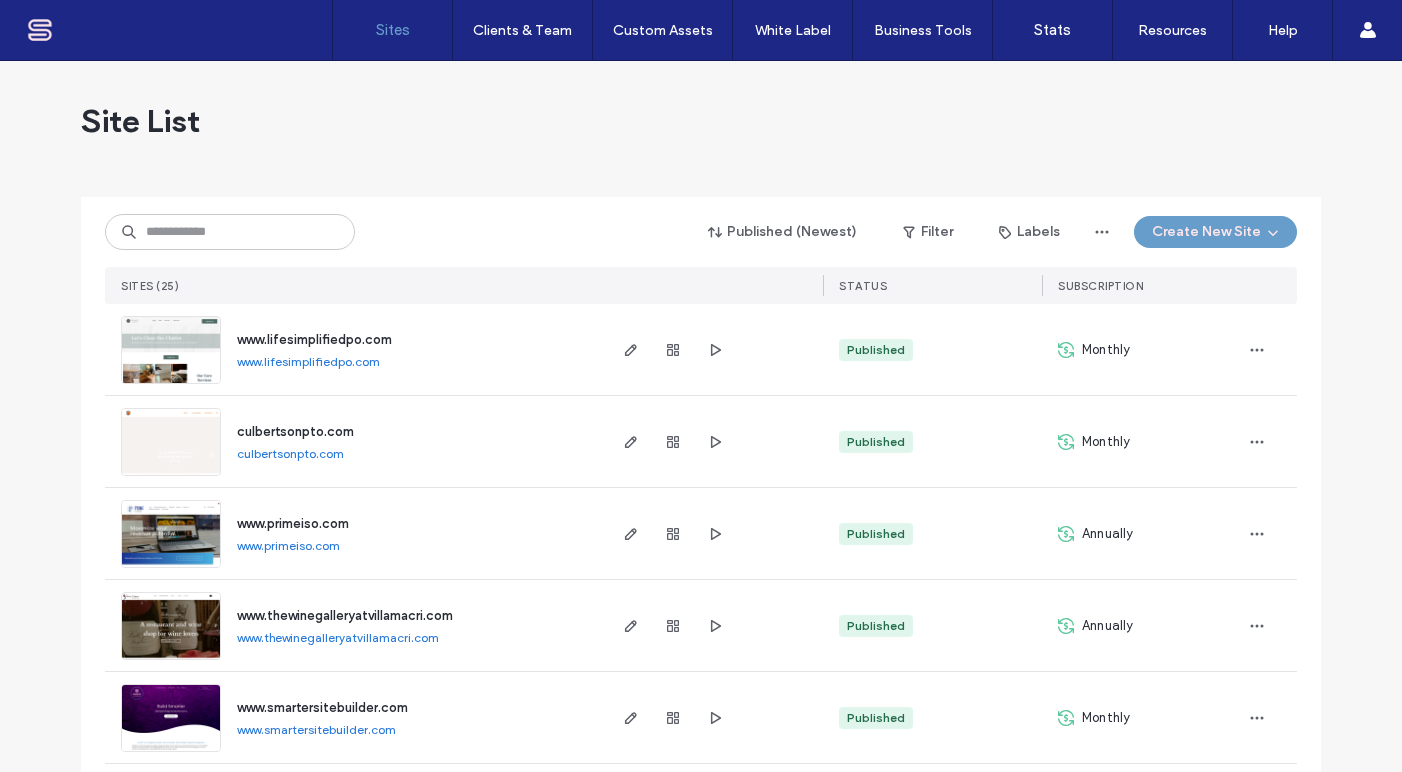 scroll, scrollTop: 0, scrollLeft: 0, axis: both 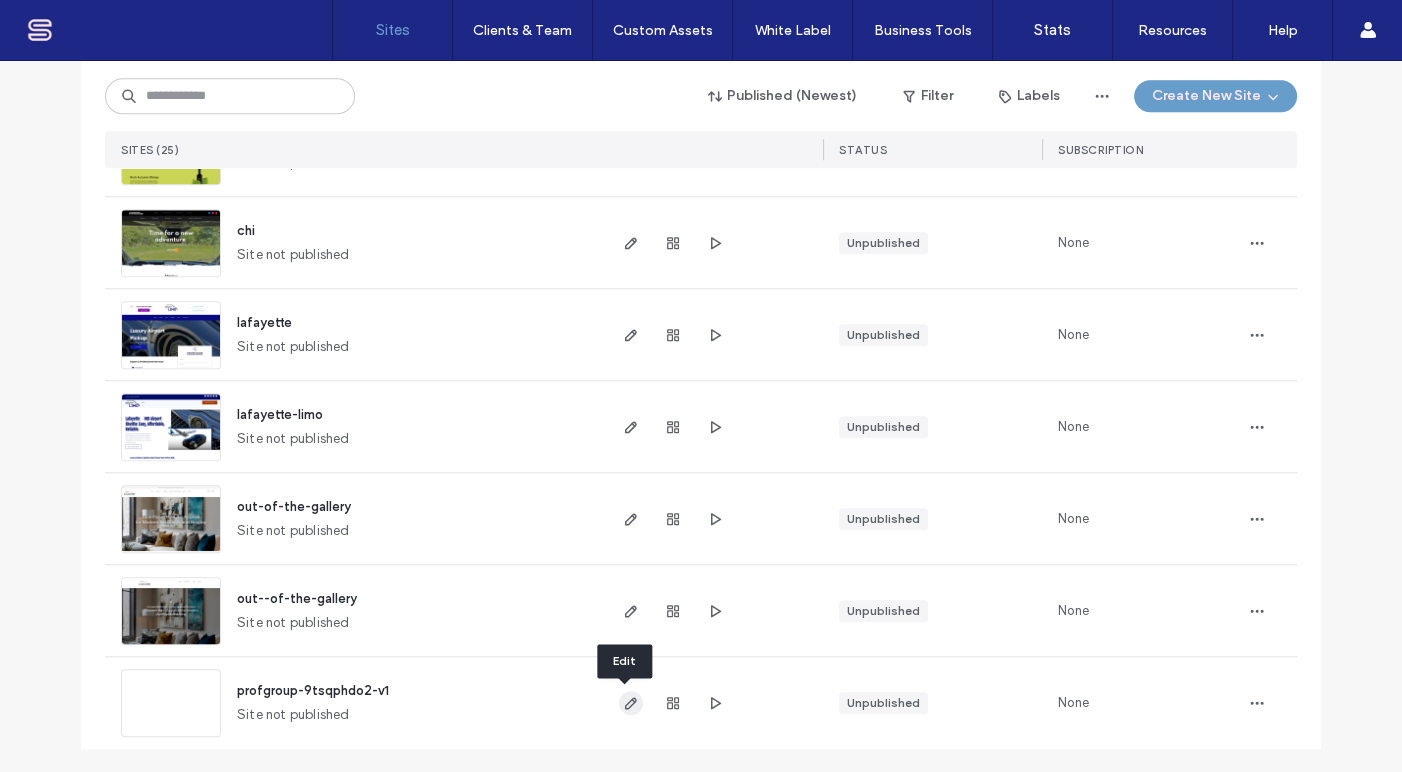 click 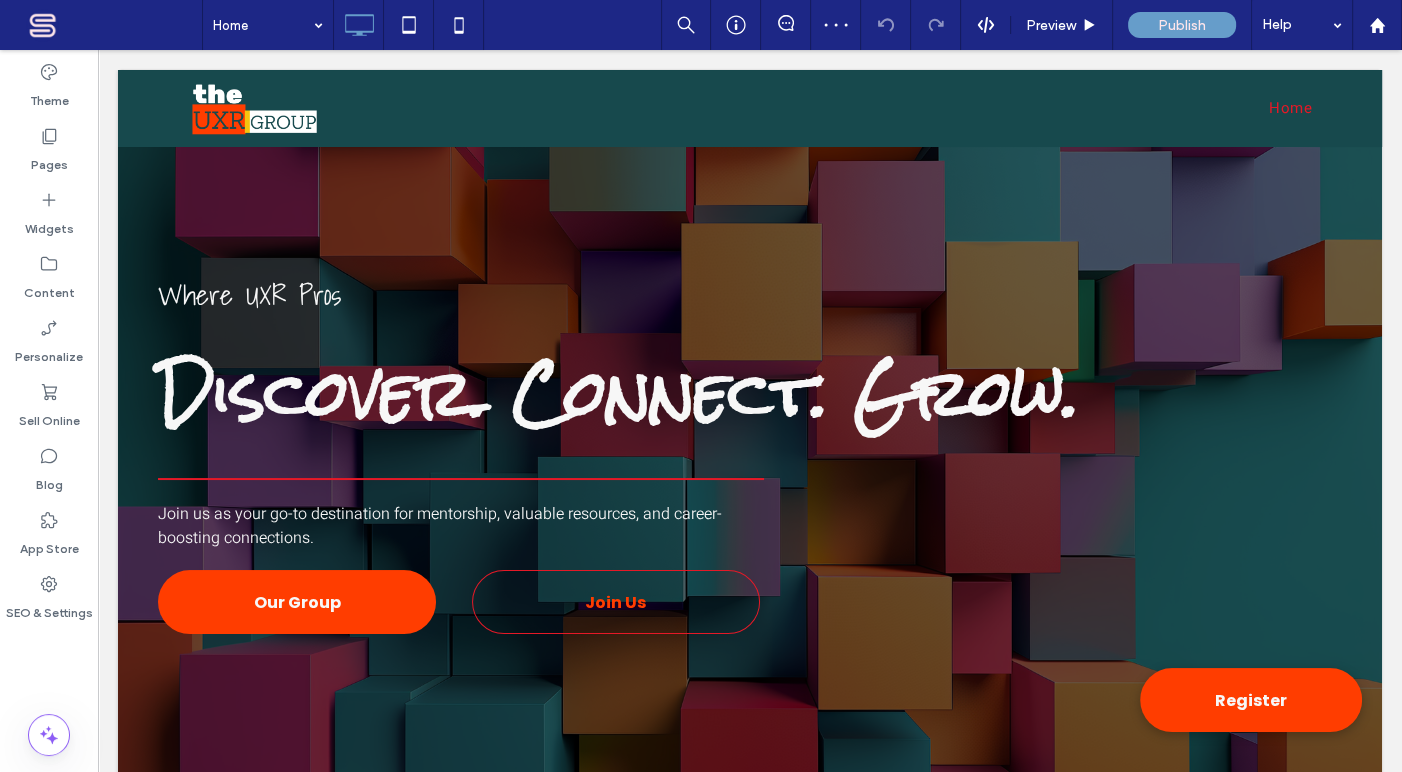 scroll, scrollTop: 686, scrollLeft: 0, axis: vertical 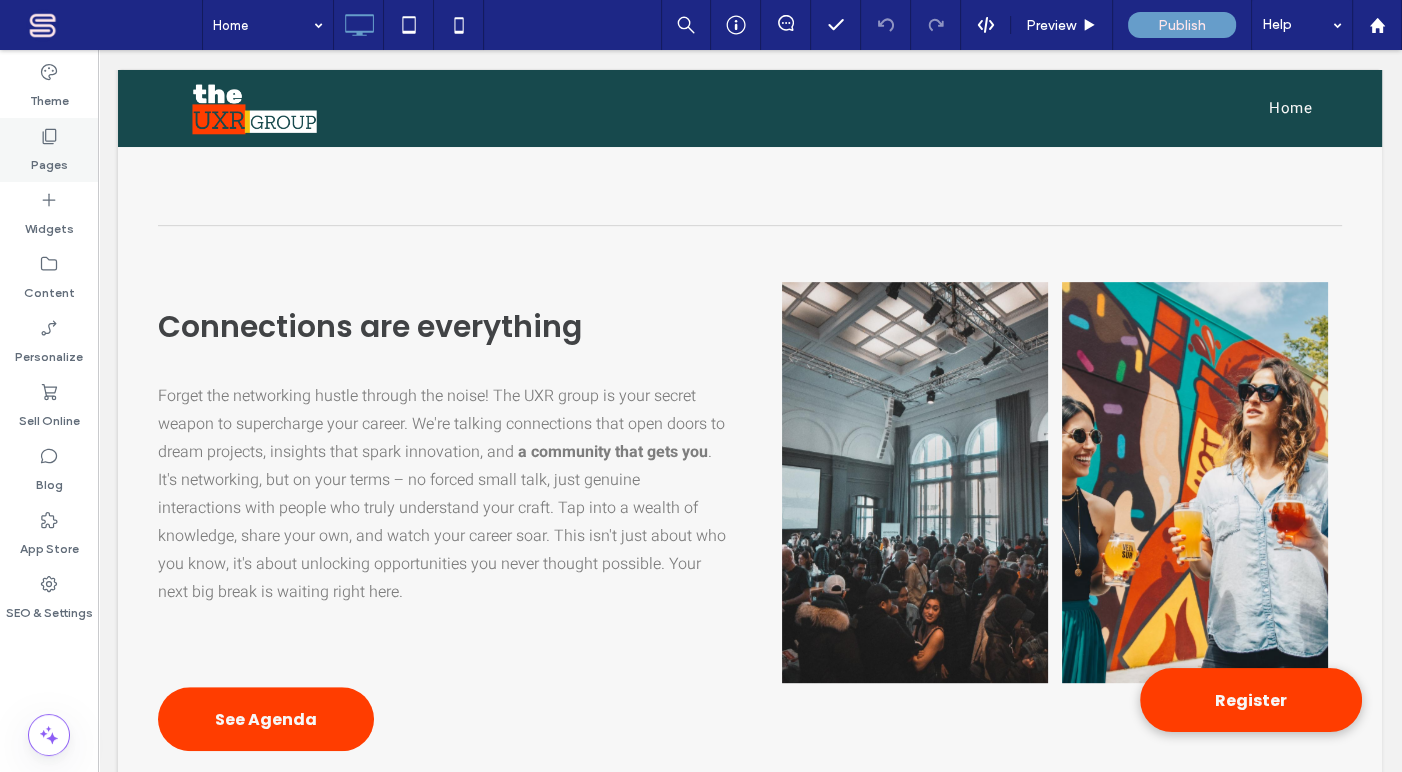 click on "Pages" at bounding box center (49, 160) 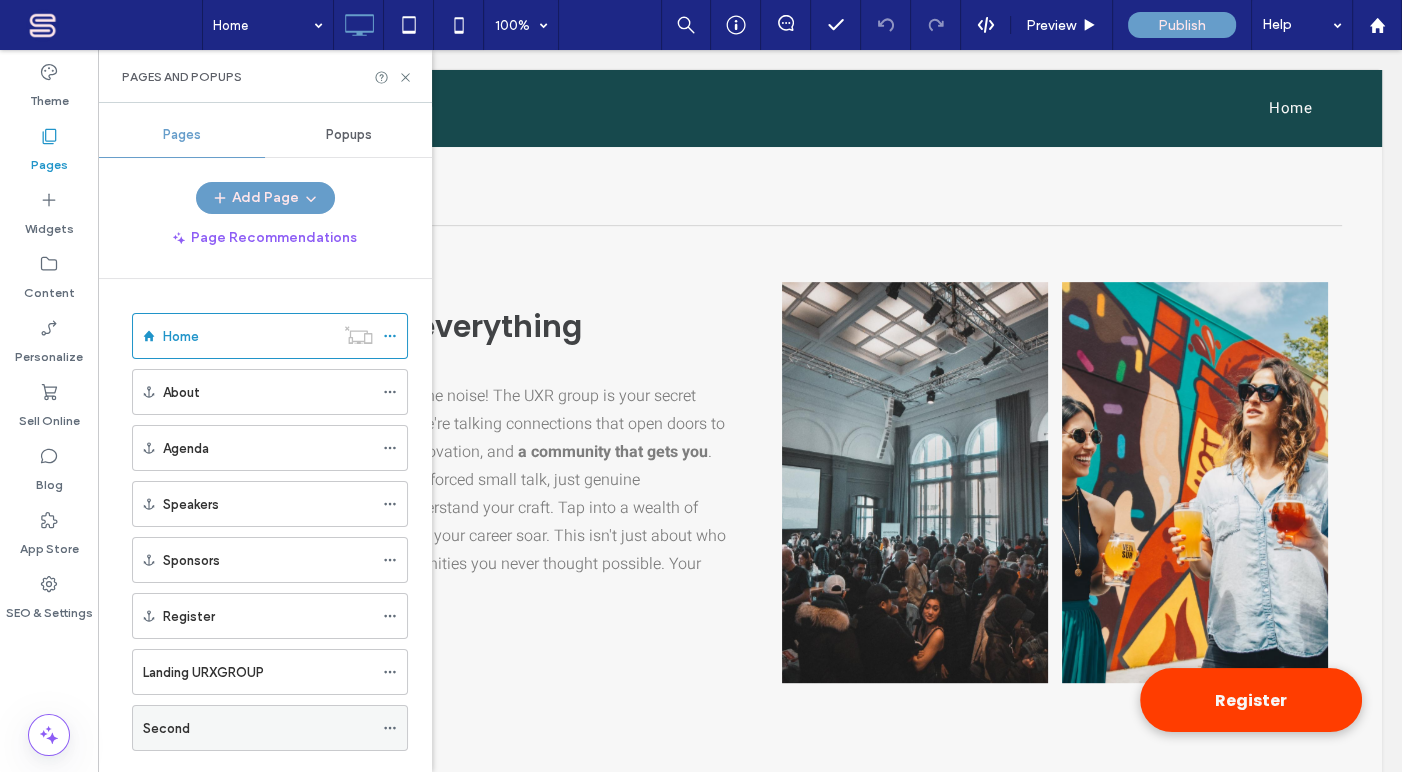click on "Second" at bounding box center [258, 728] 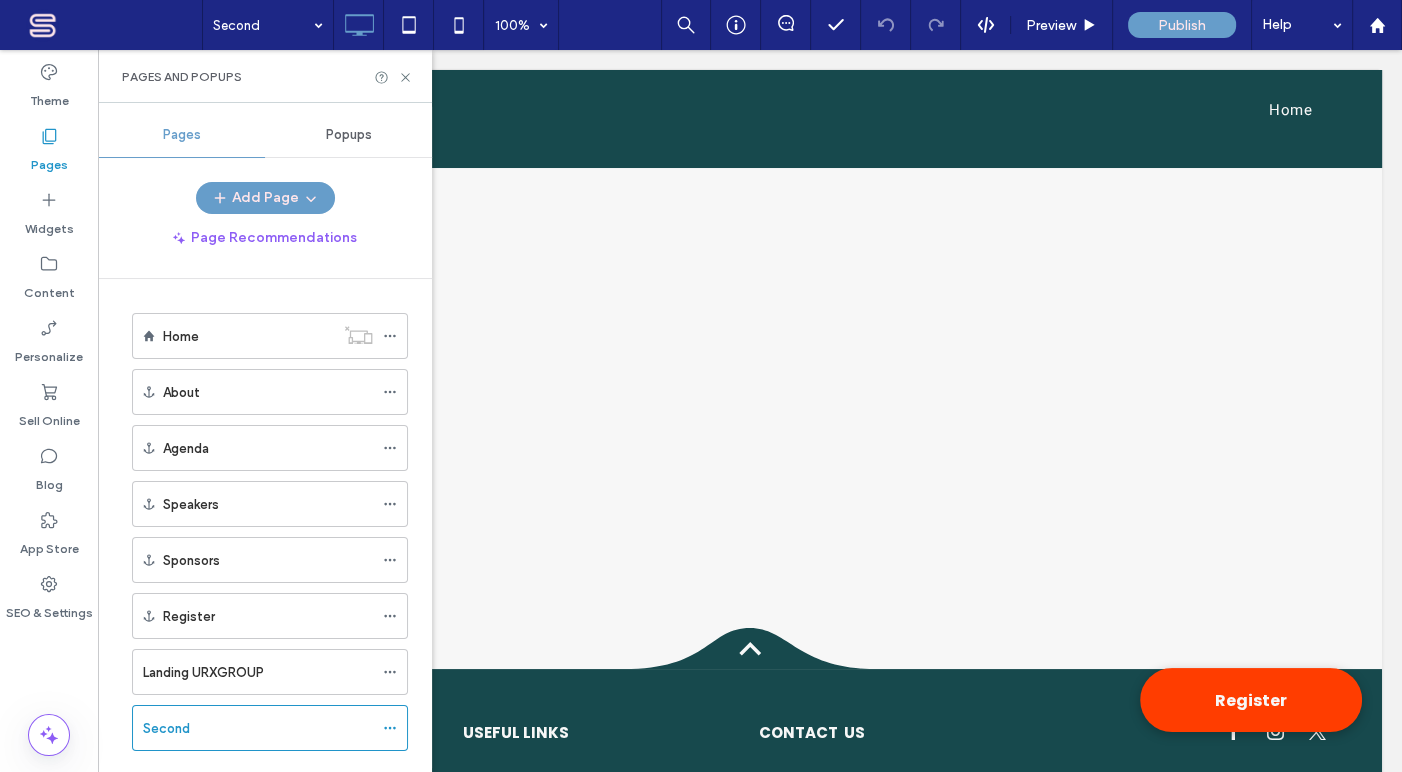 scroll, scrollTop: 0, scrollLeft: 0, axis: both 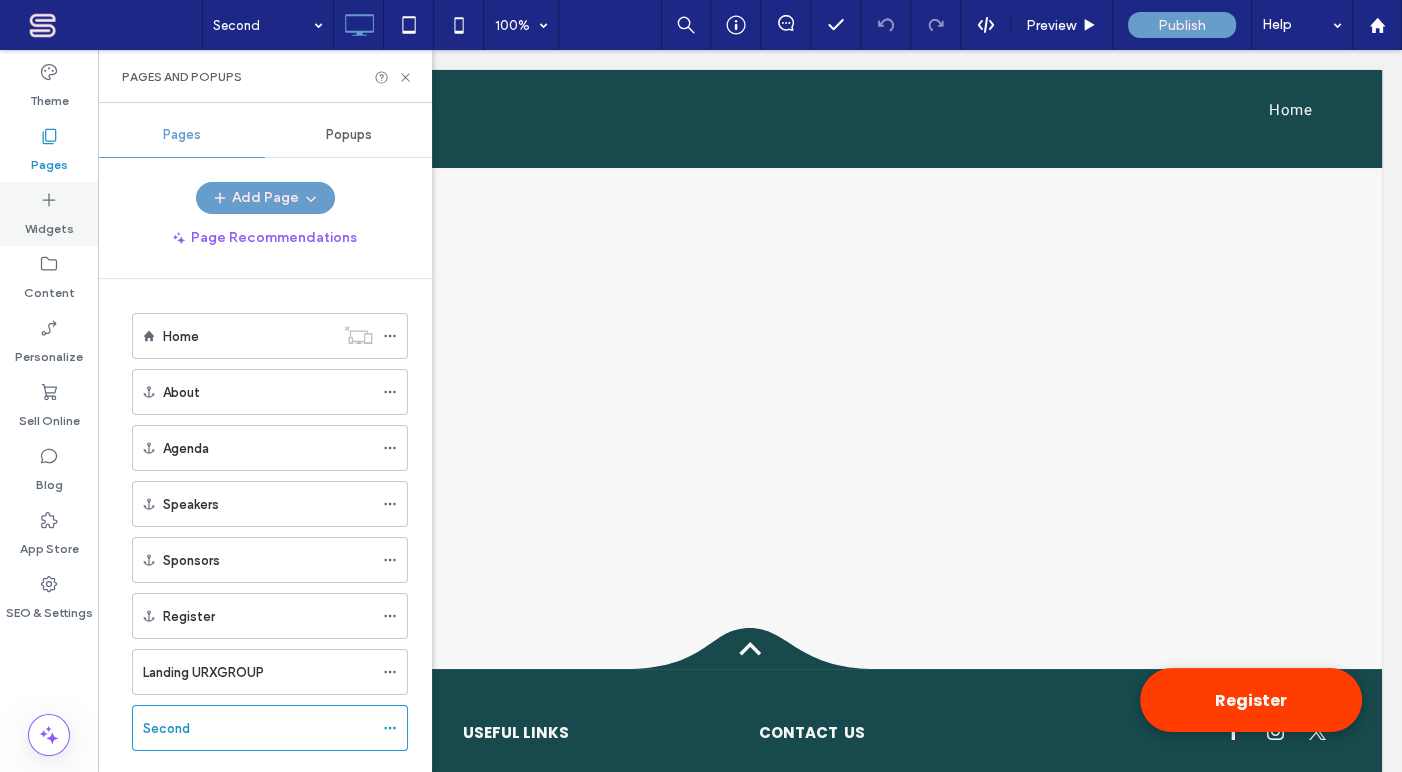 click on "Widgets" at bounding box center (49, 224) 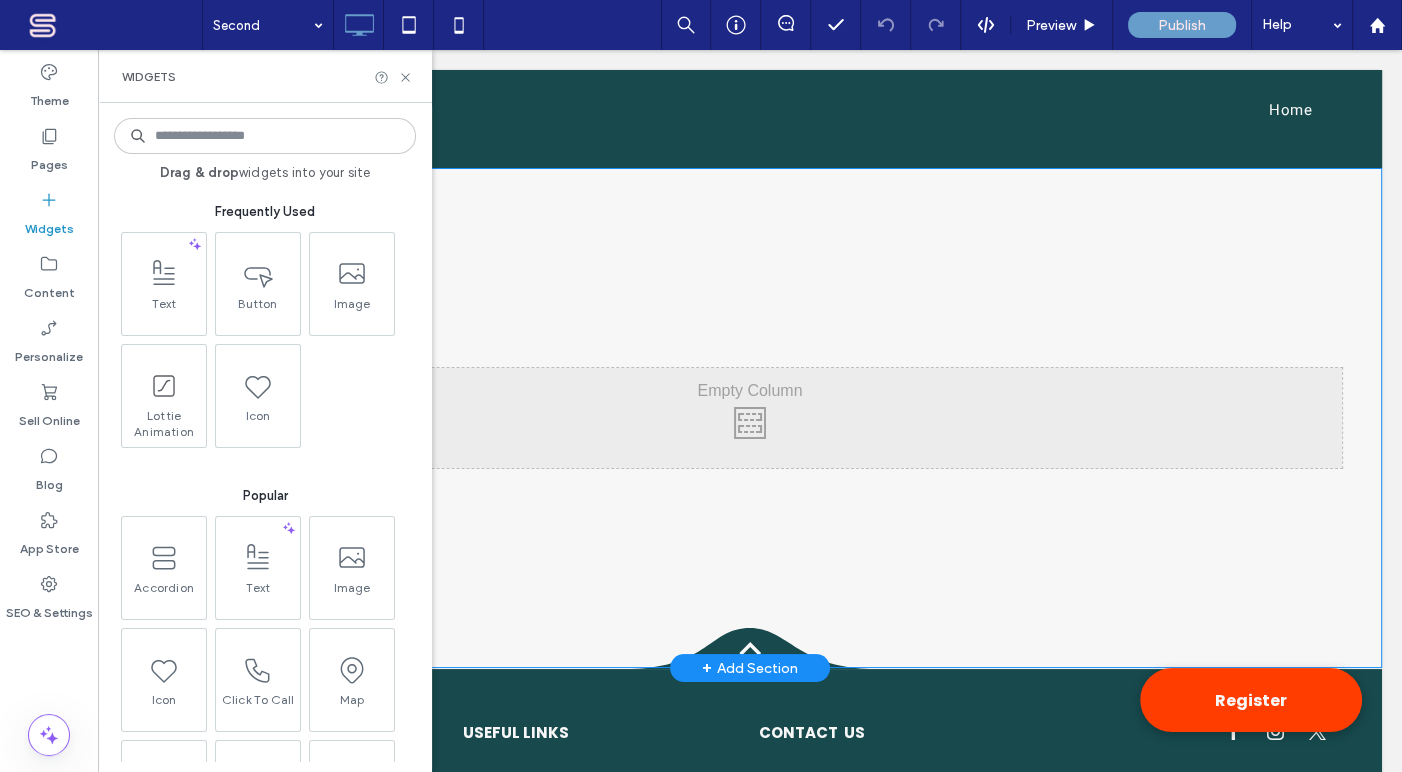 click on "Click To Paste" at bounding box center [750, 418] 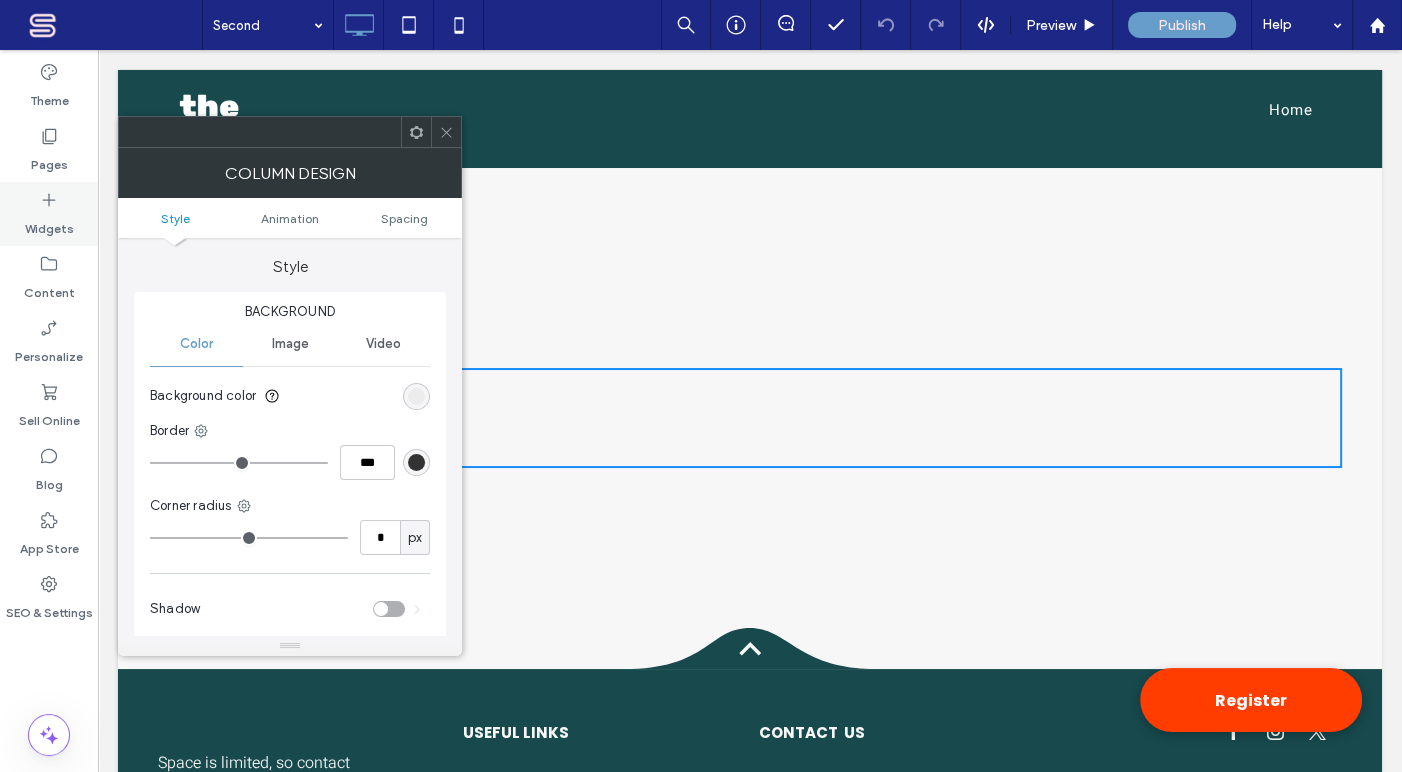 click 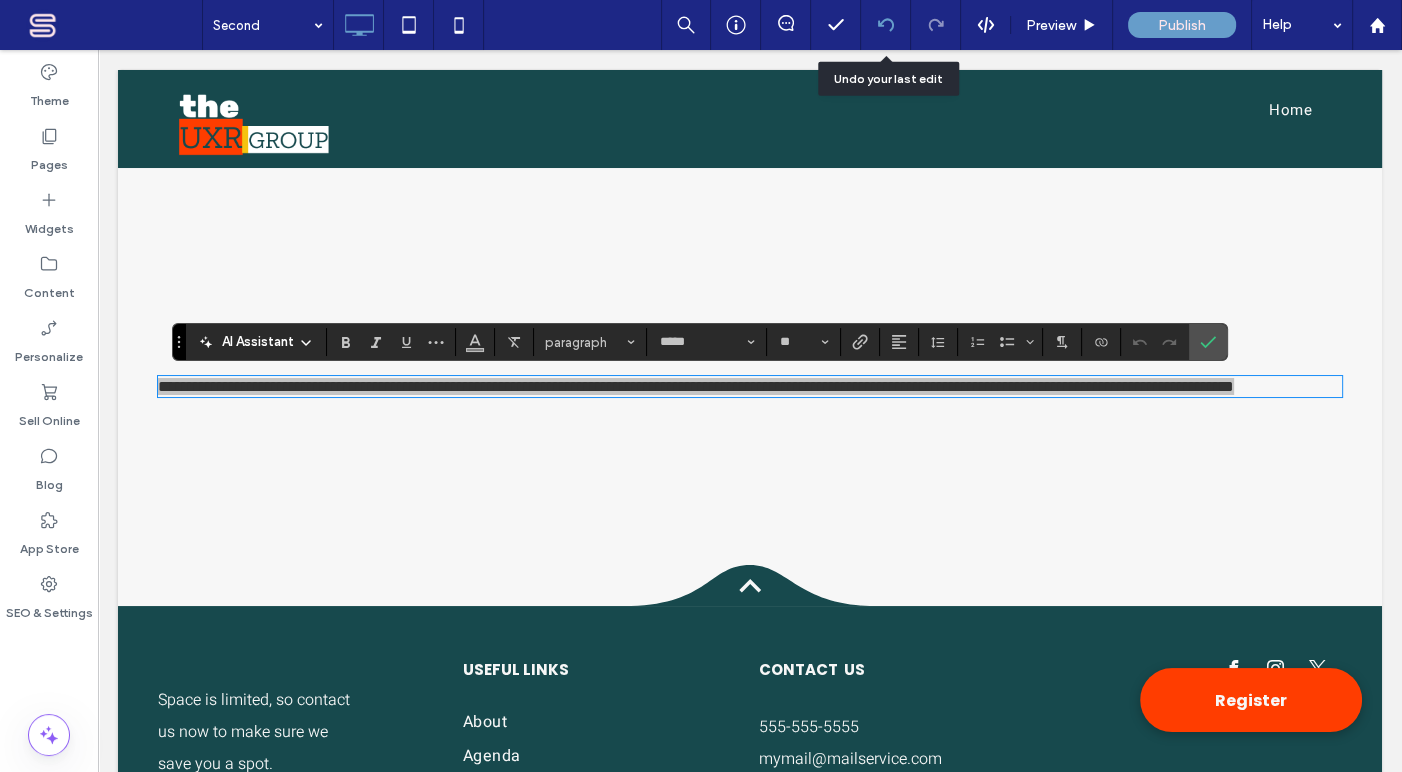 click 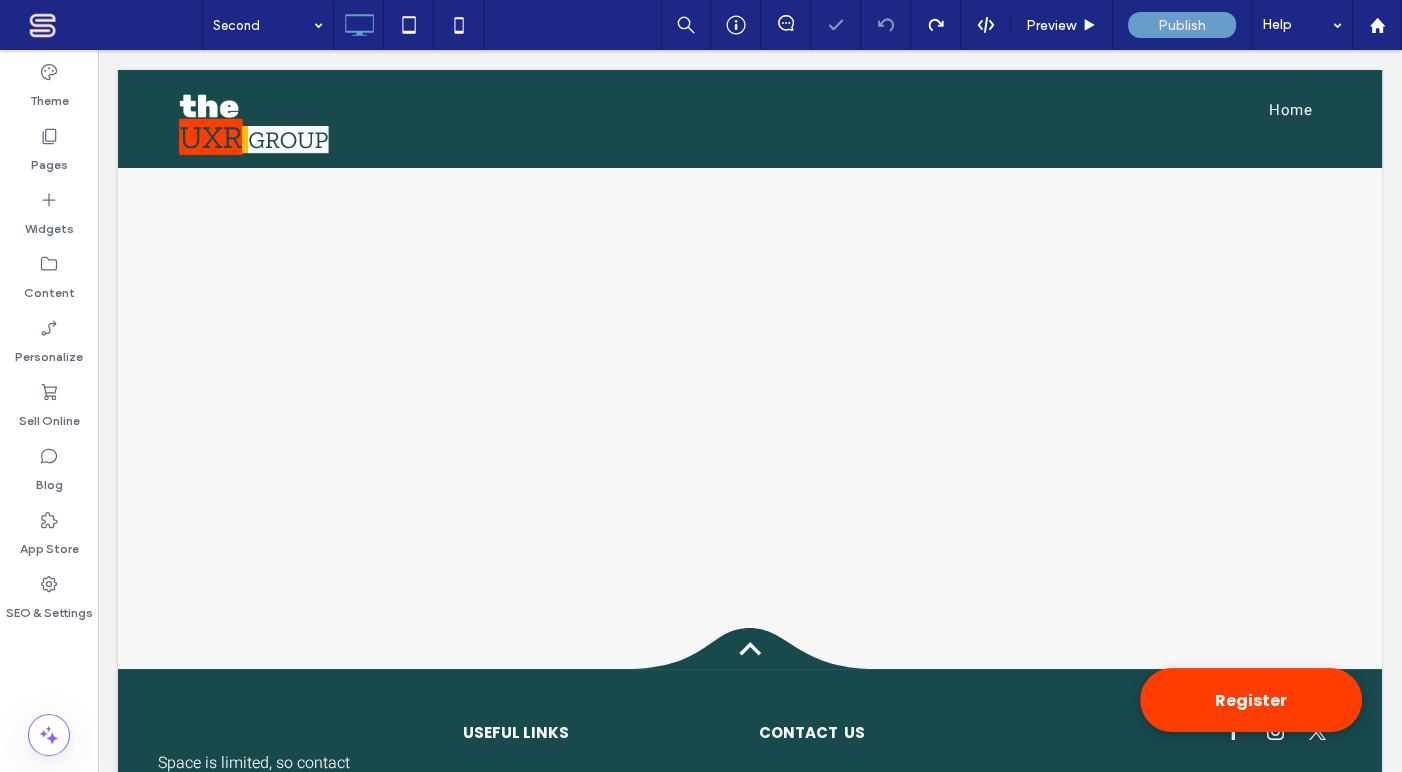 scroll, scrollTop: 0, scrollLeft: 0, axis: both 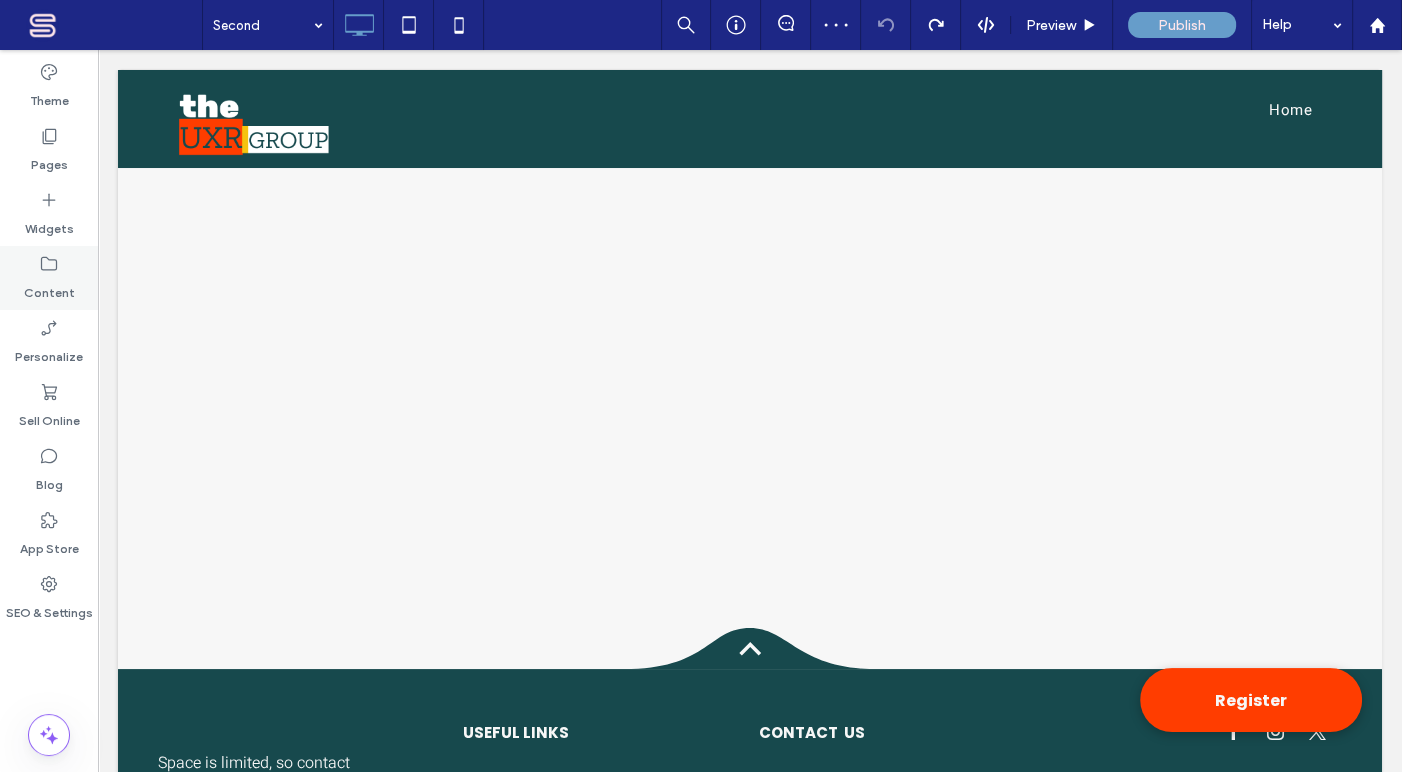 click 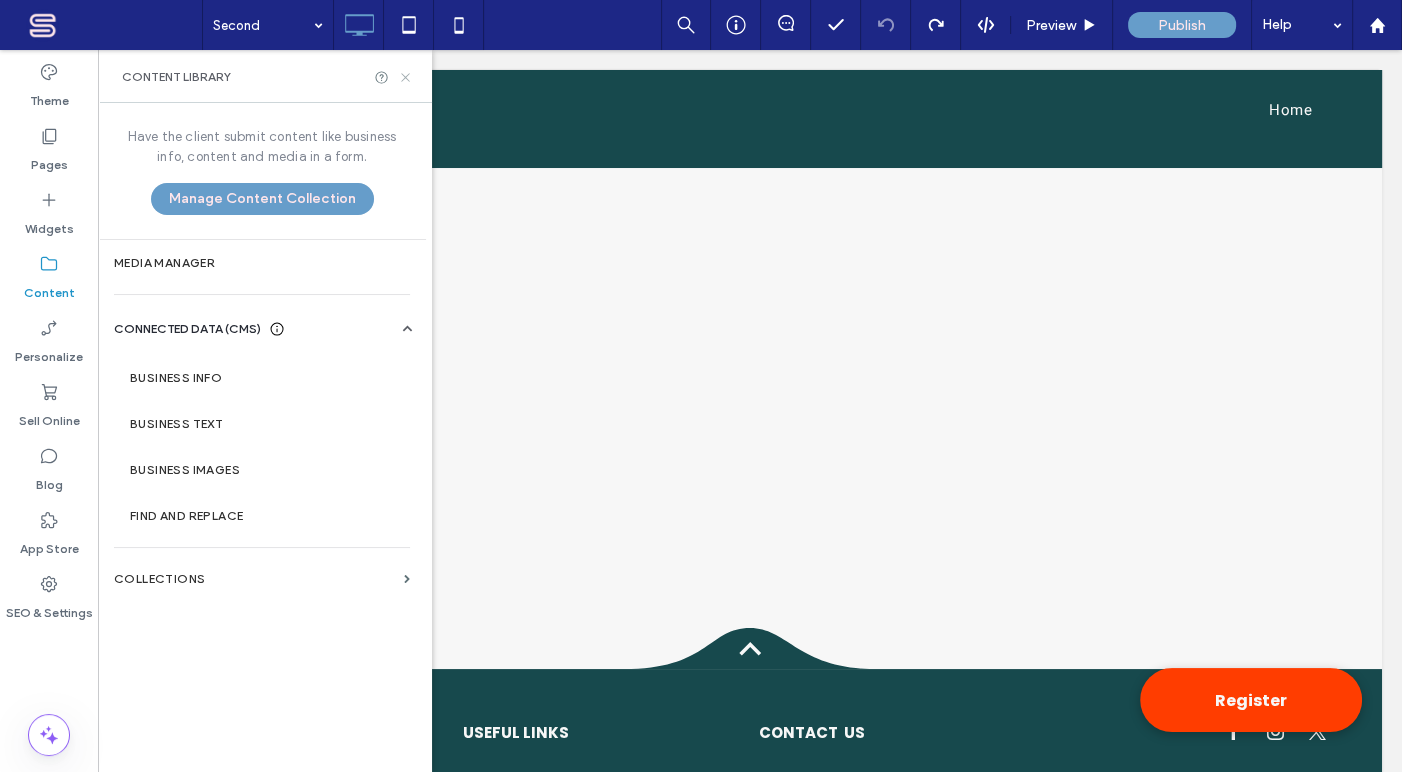 drag, startPoint x: 407, startPoint y: 75, endPoint x: 296, endPoint y: 43, distance: 115.52056 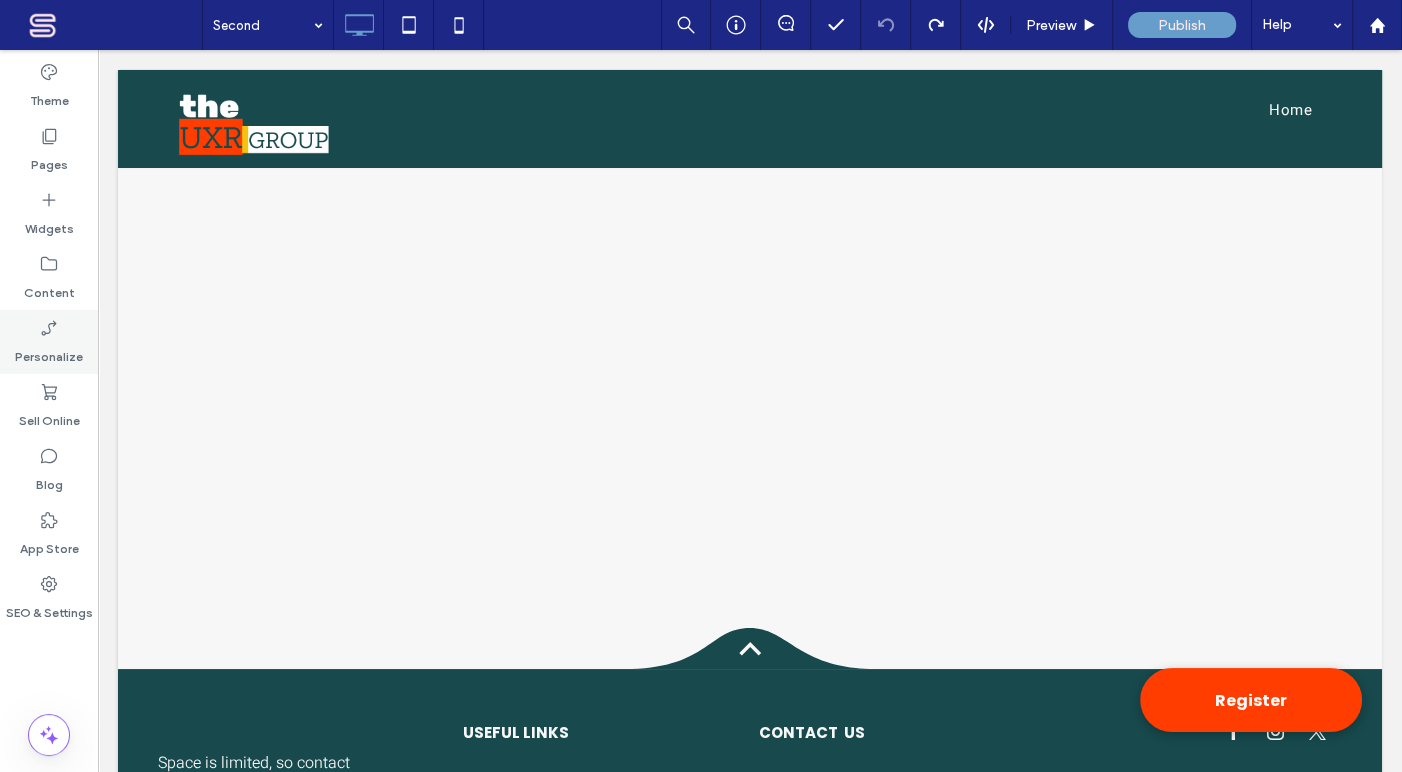 click on "Personalize" at bounding box center [49, 352] 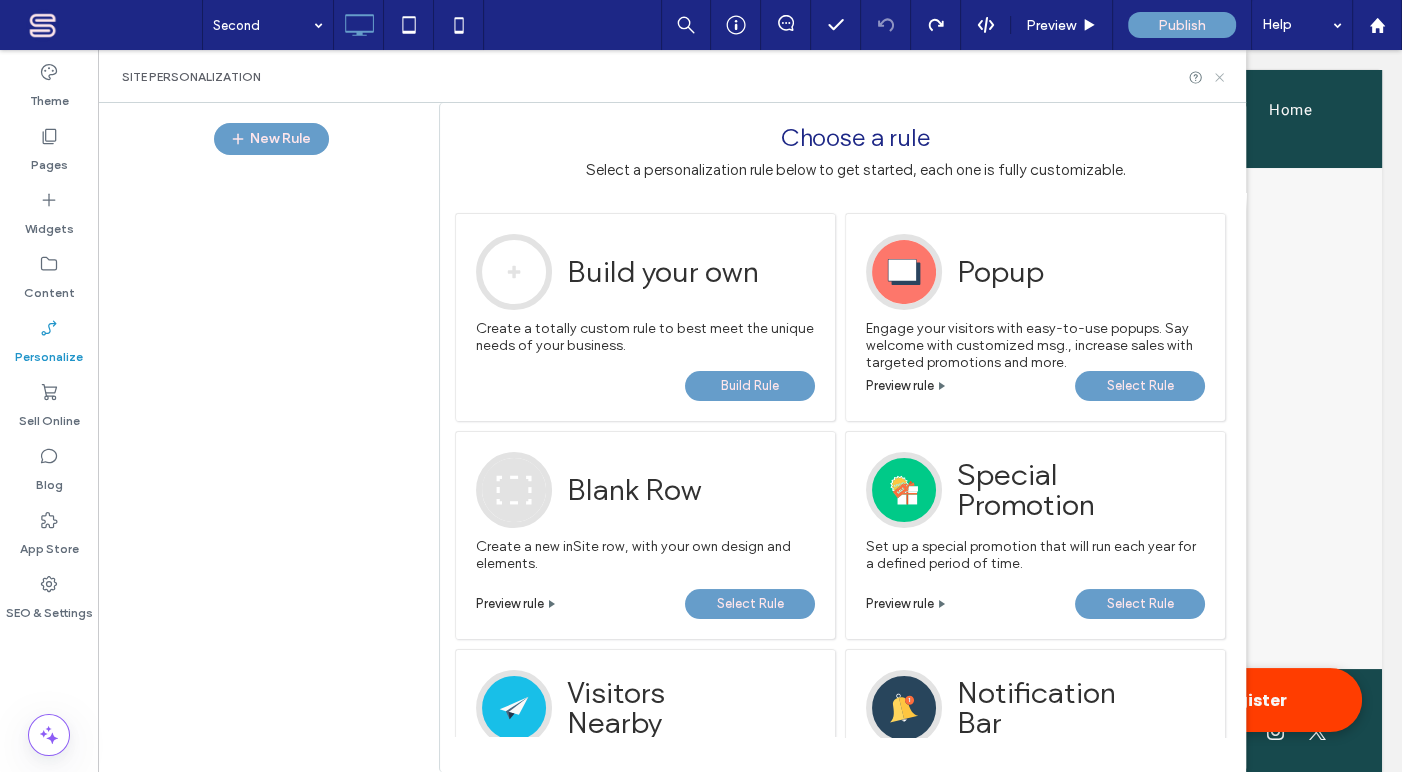click 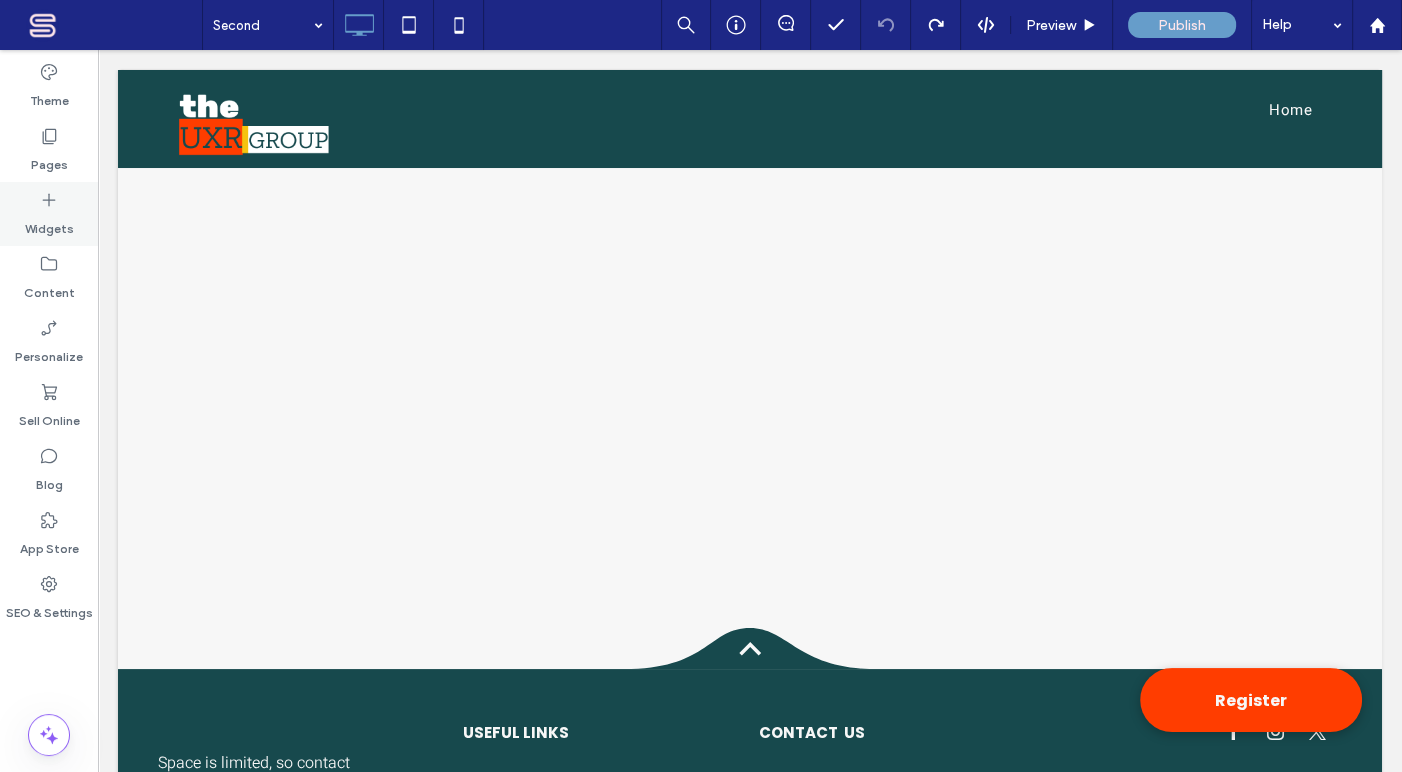 click on "Widgets" at bounding box center (49, 224) 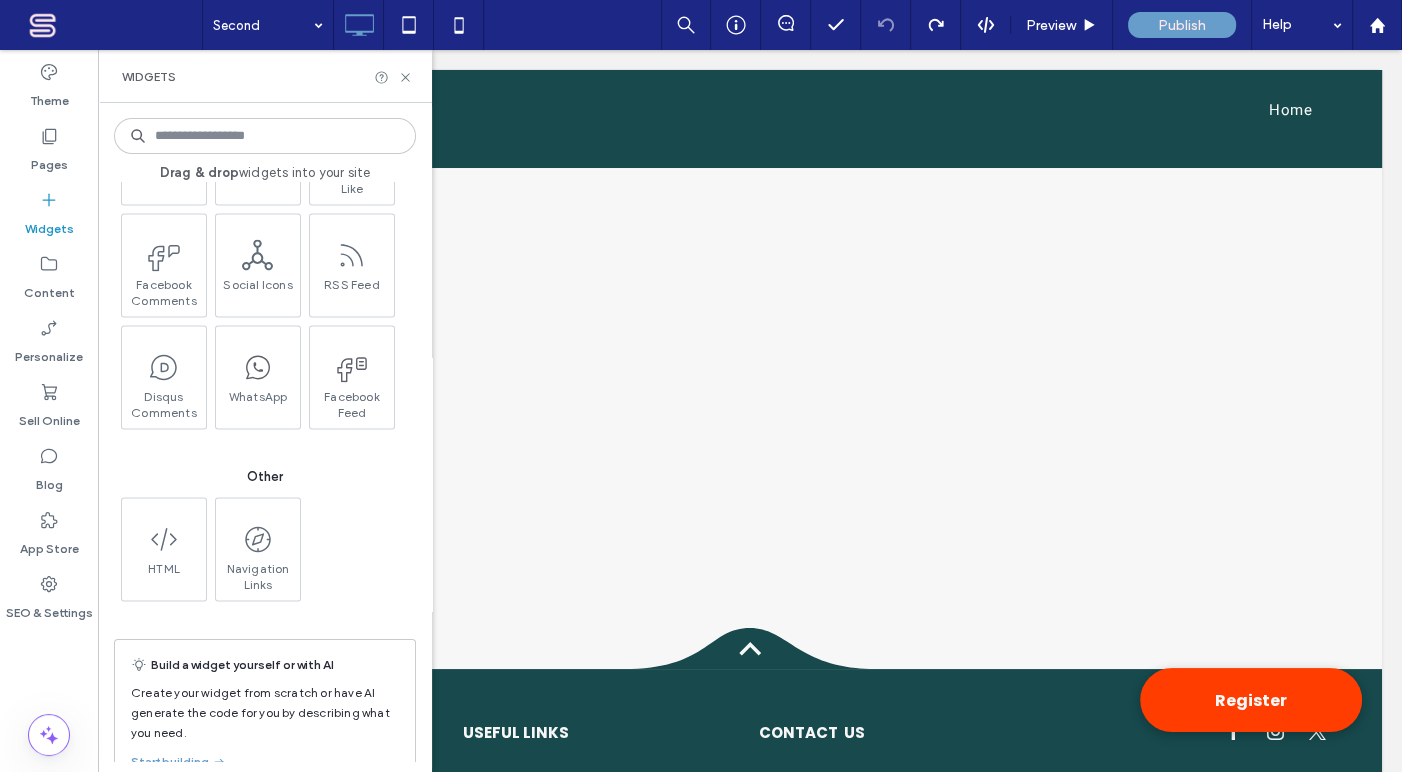 scroll, scrollTop: 3050, scrollLeft: 0, axis: vertical 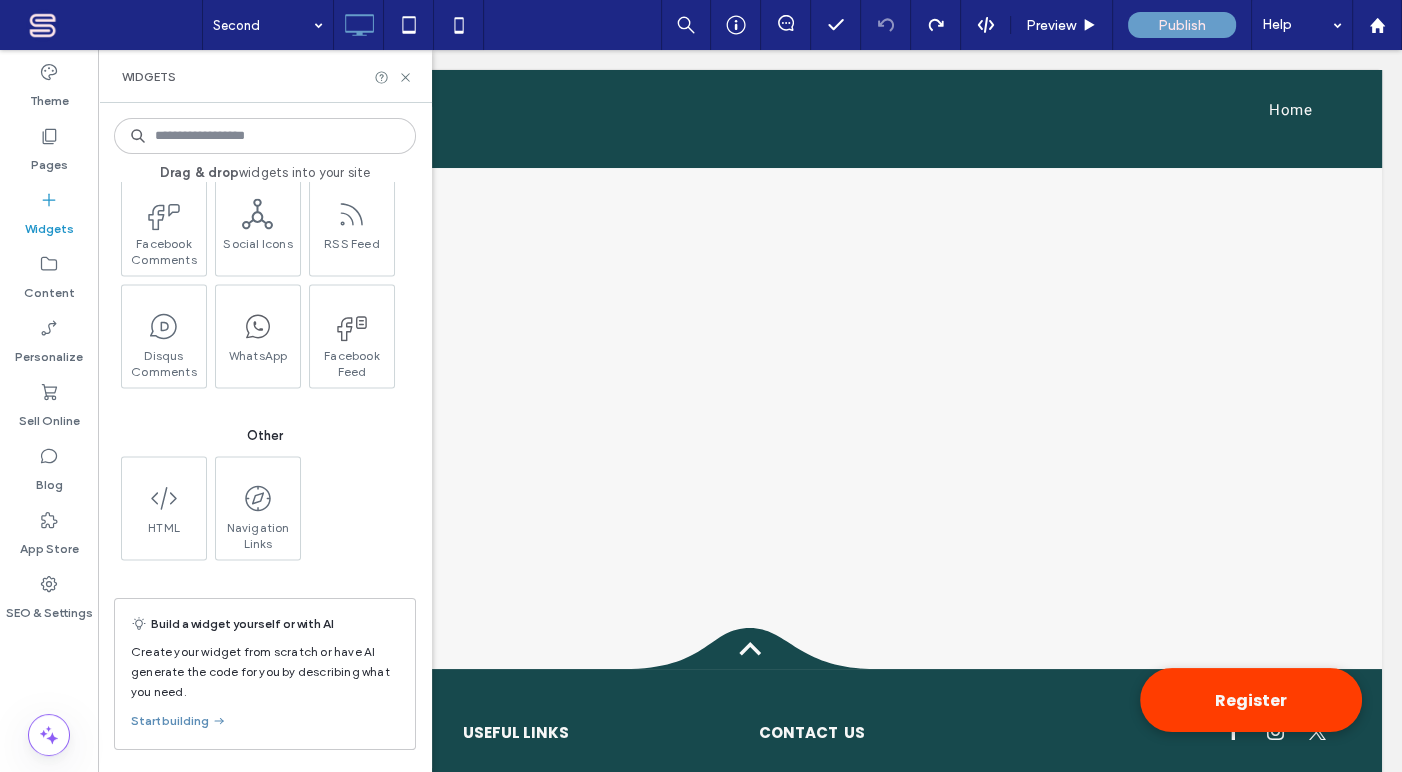 click on "Start building" at bounding box center [179, 721] 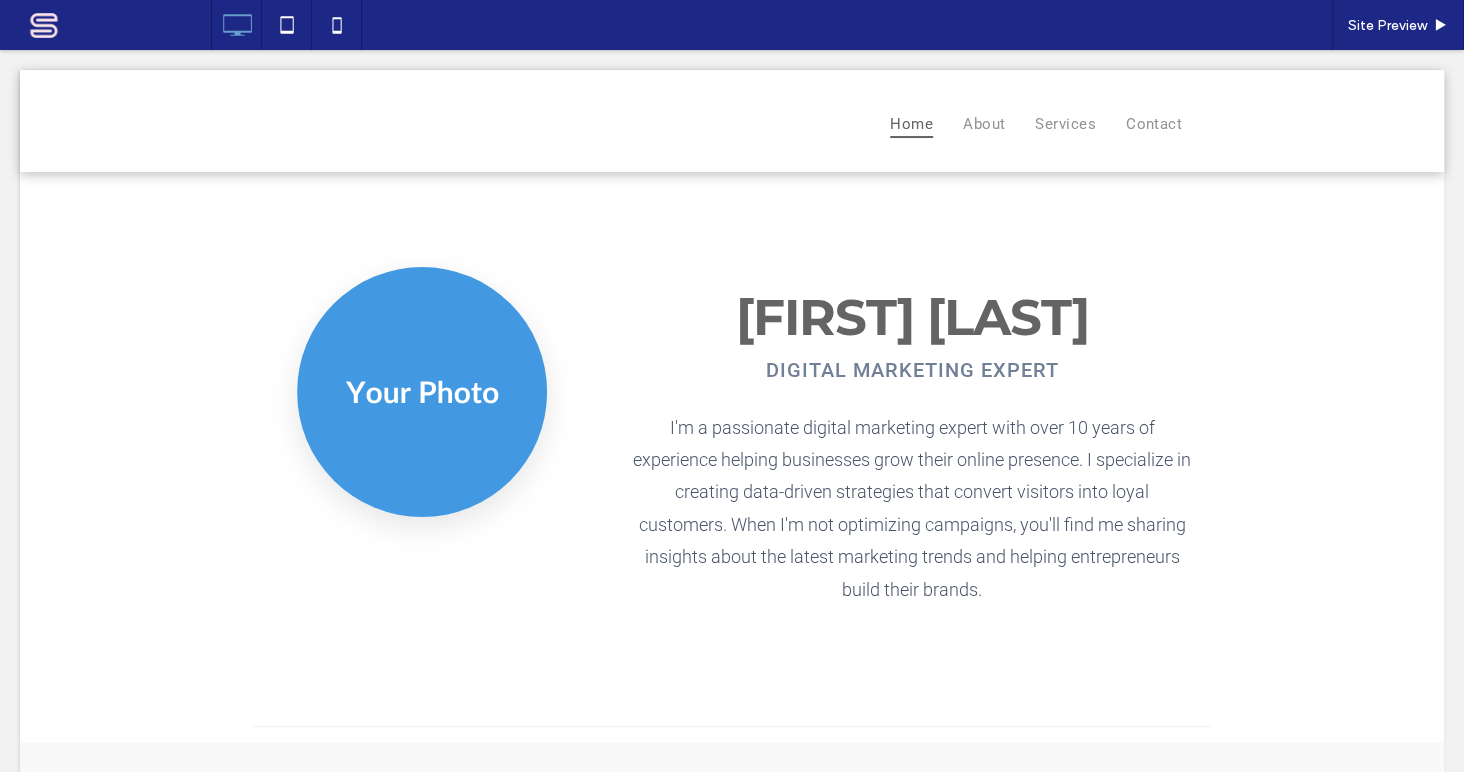 scroll, scrollTop: 0, scrollLeft: 0, axis: both 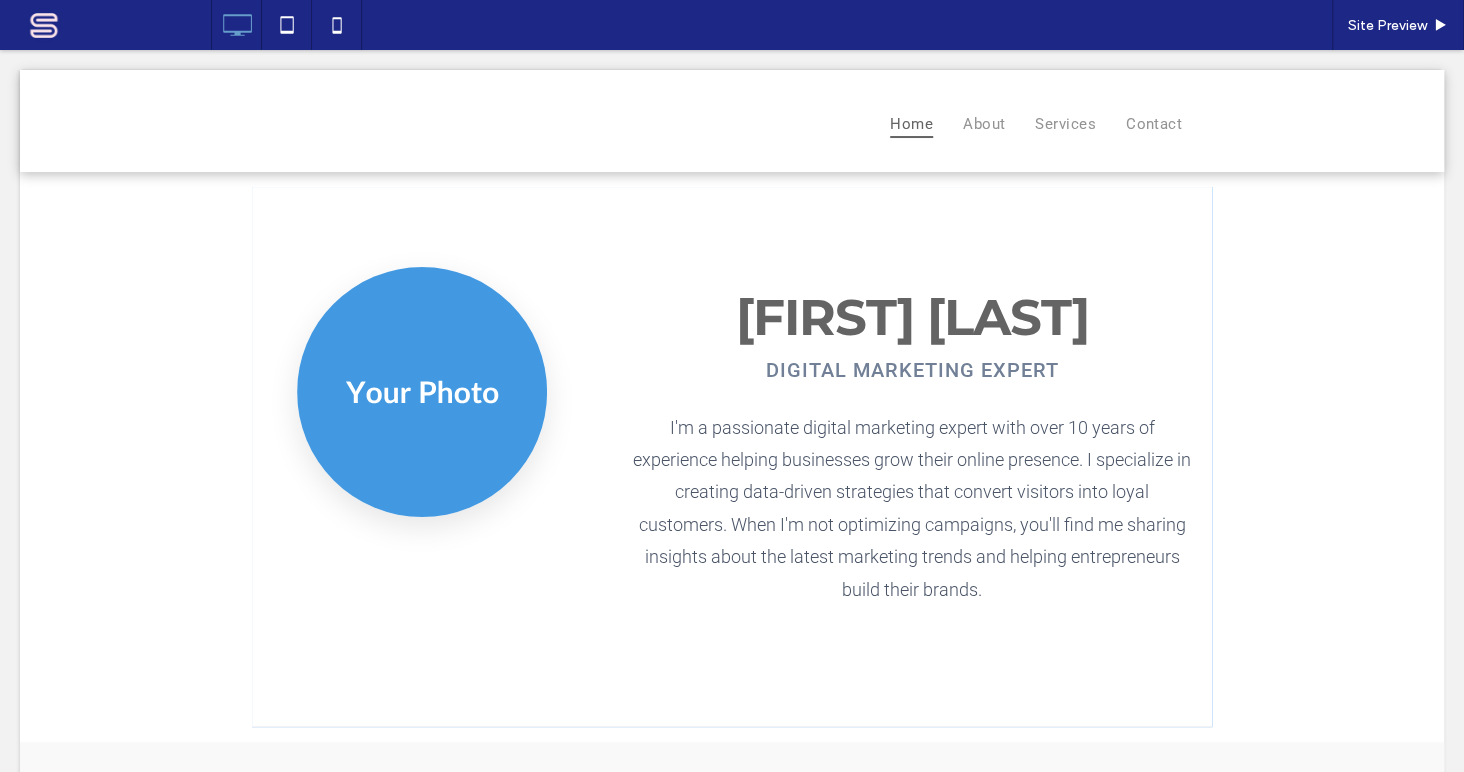 click at bounding box center [732, 457] 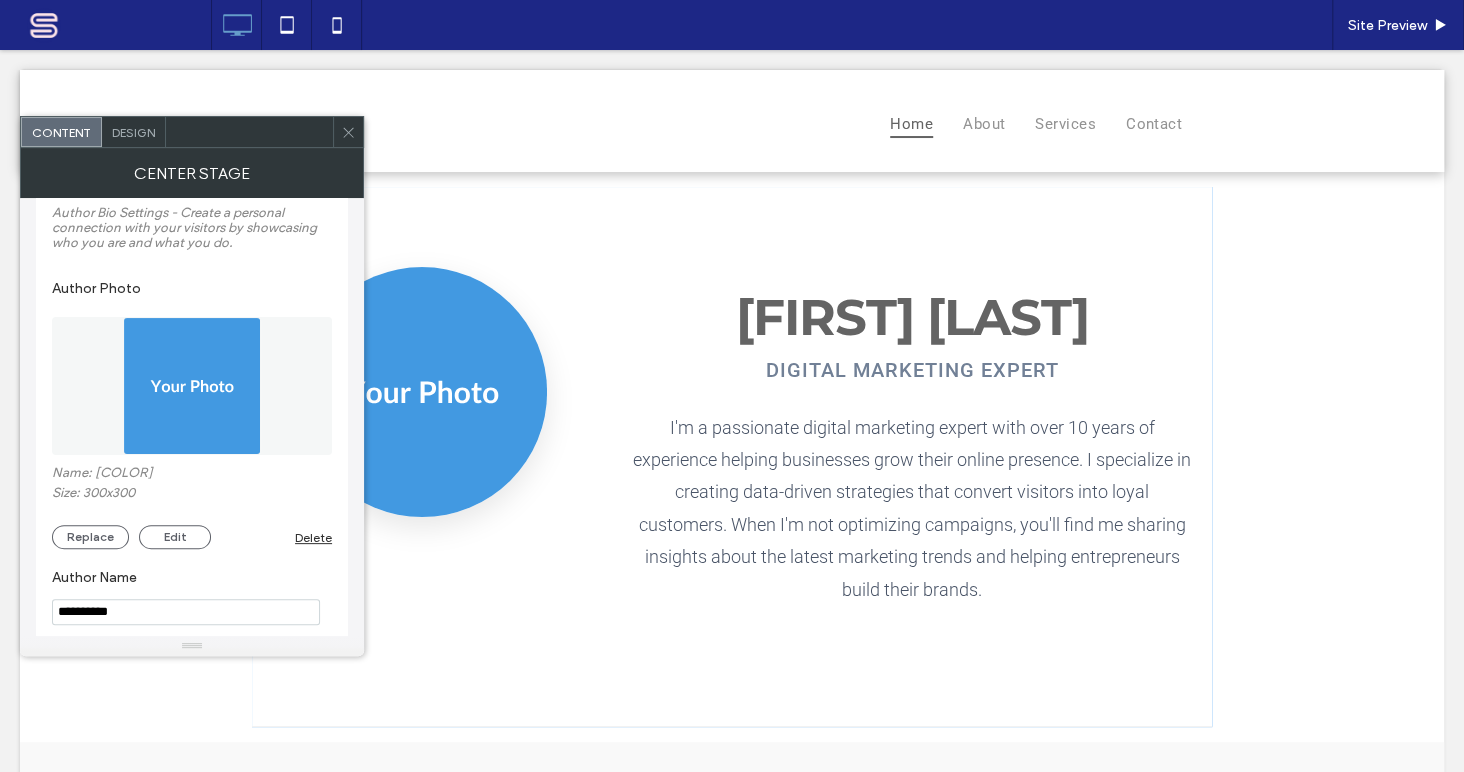 scroll, scrollTop: 0, scrollLeft: 0, axis: both 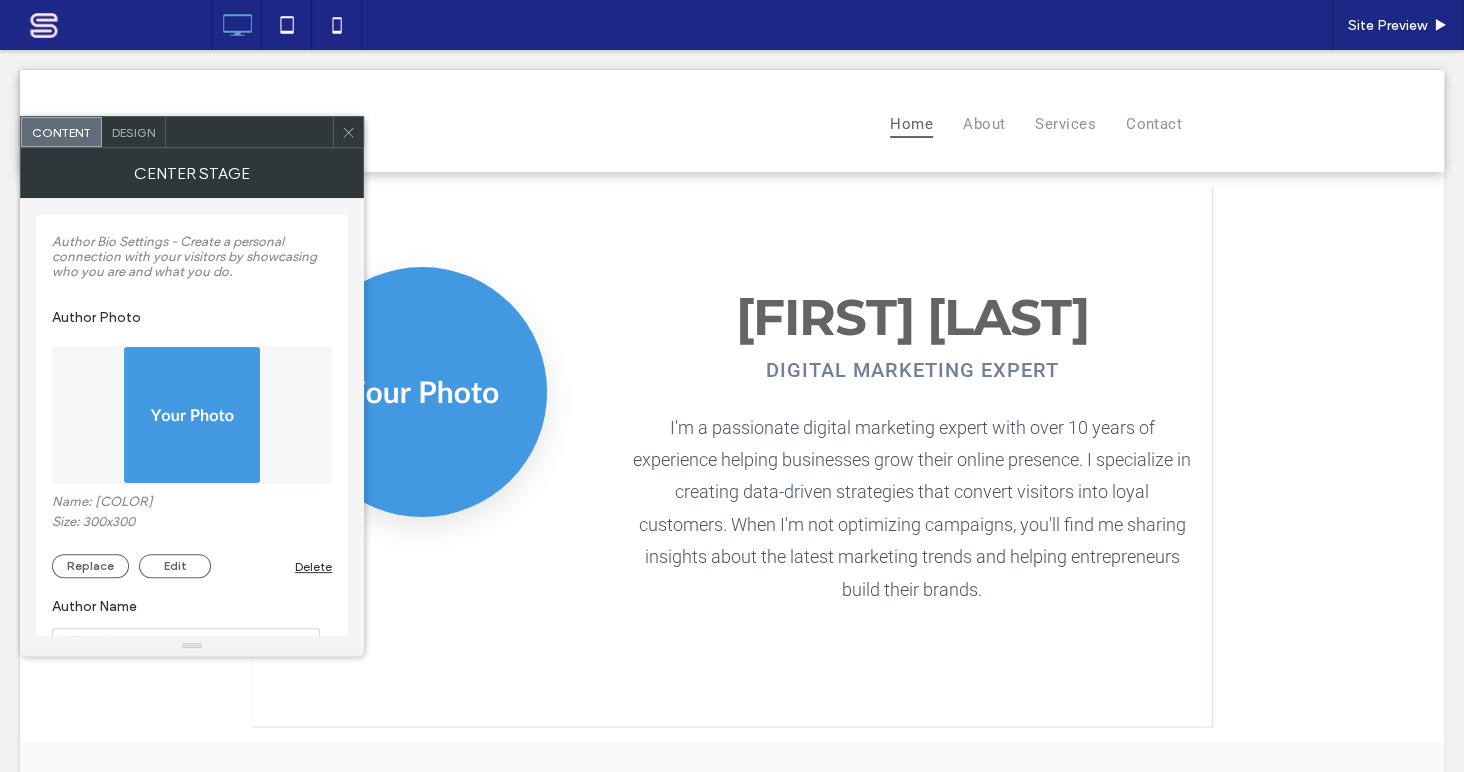 click on "Design" at bounding box center (133, 132) 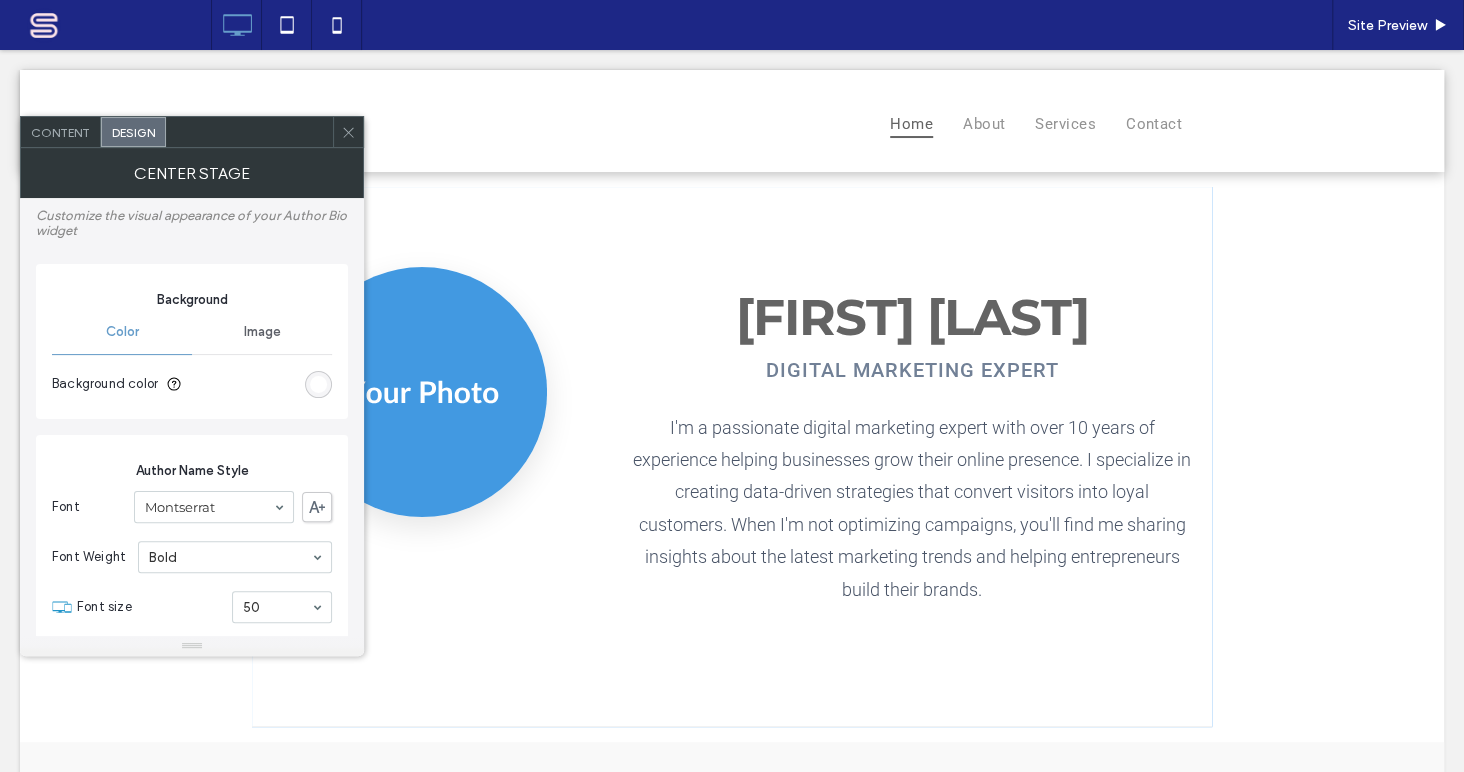 click on "Content" at bounding box center (60, 132) 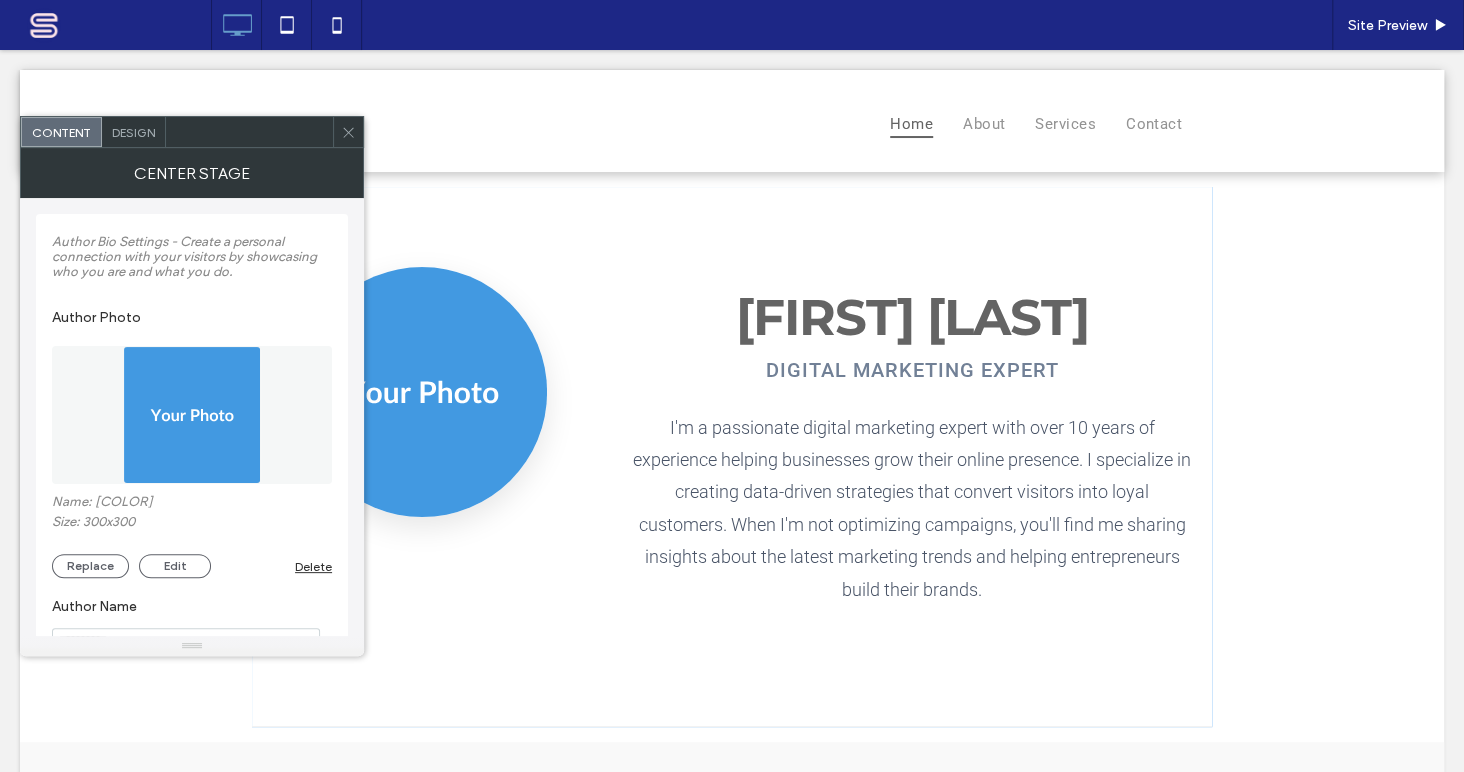 click 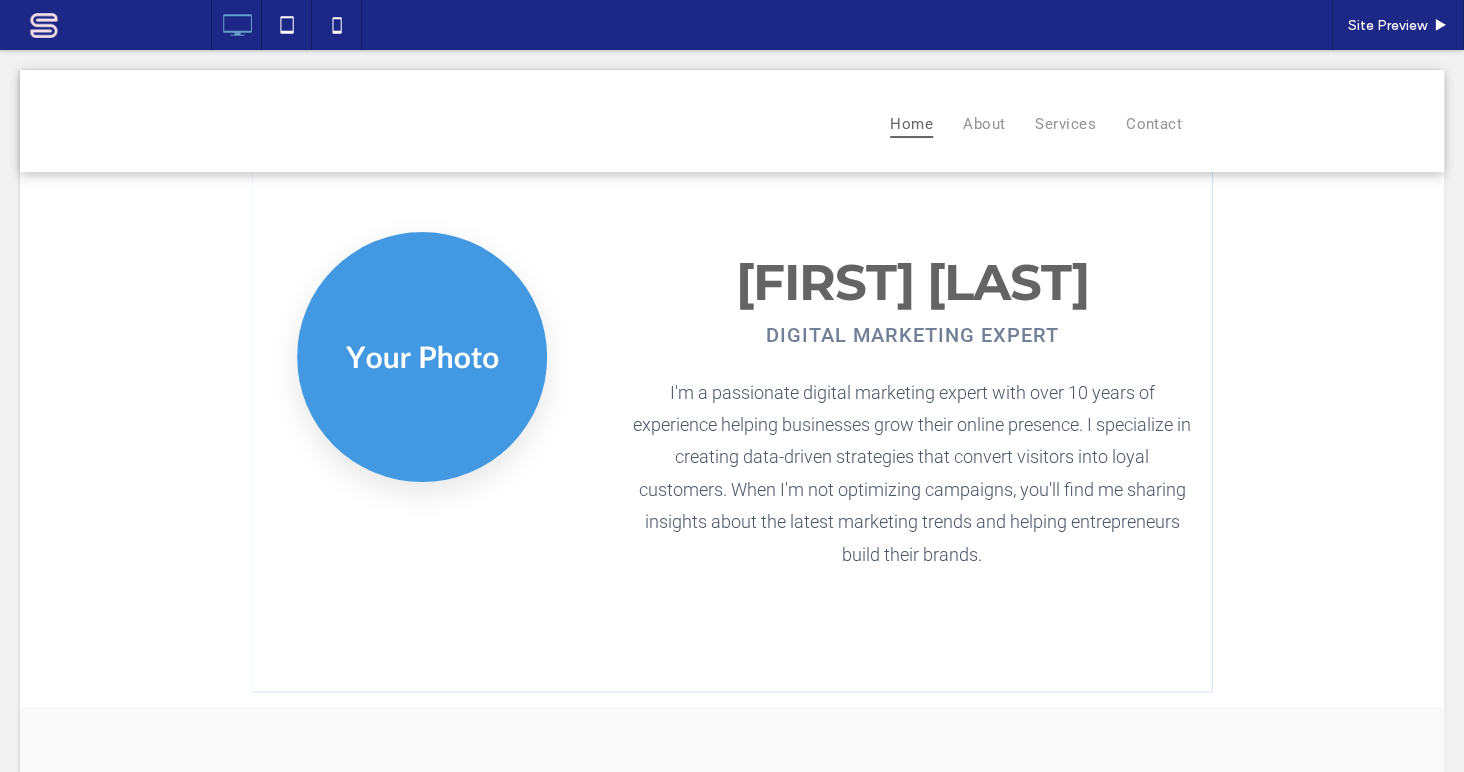 scroll, scrollTop: 0, scrollLeft: 0, axis: both 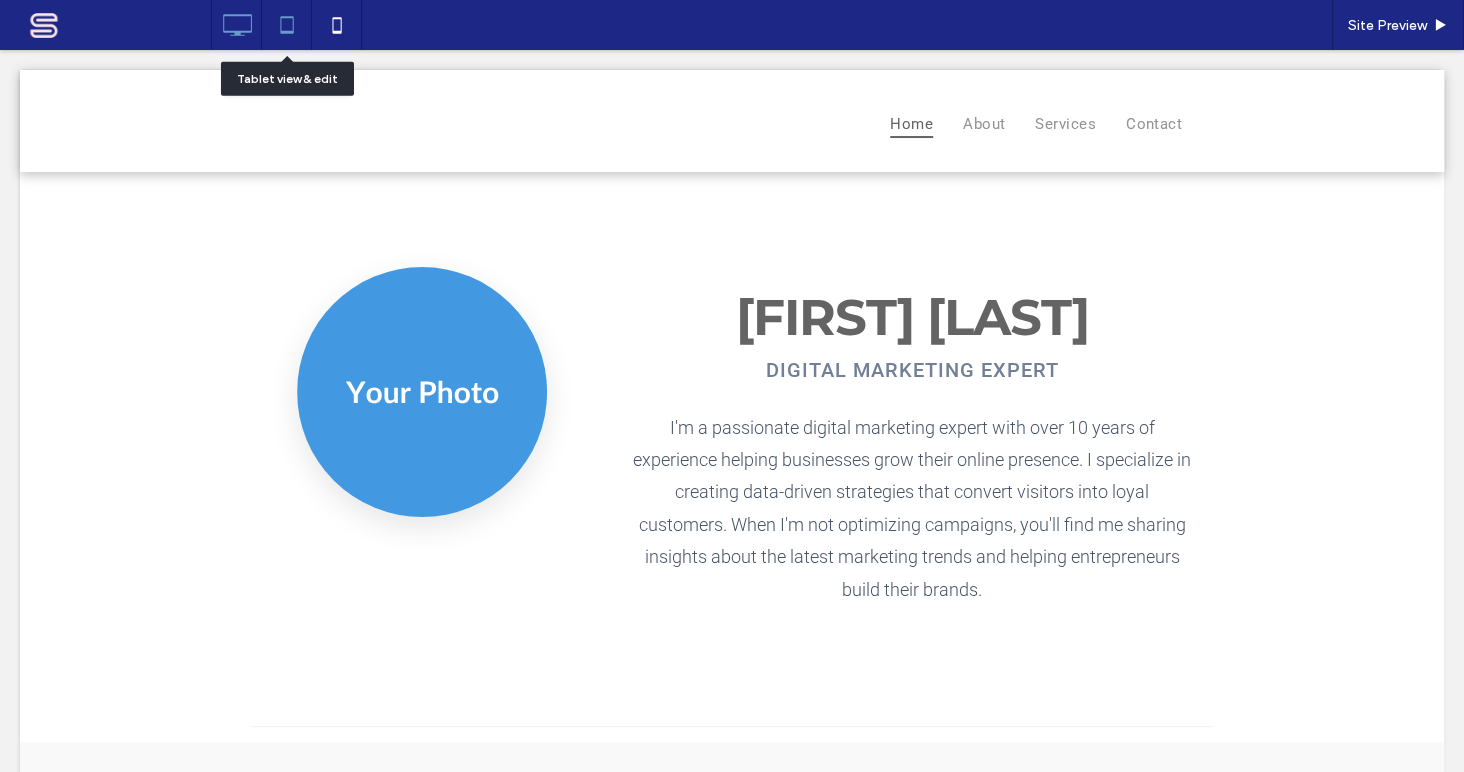 click 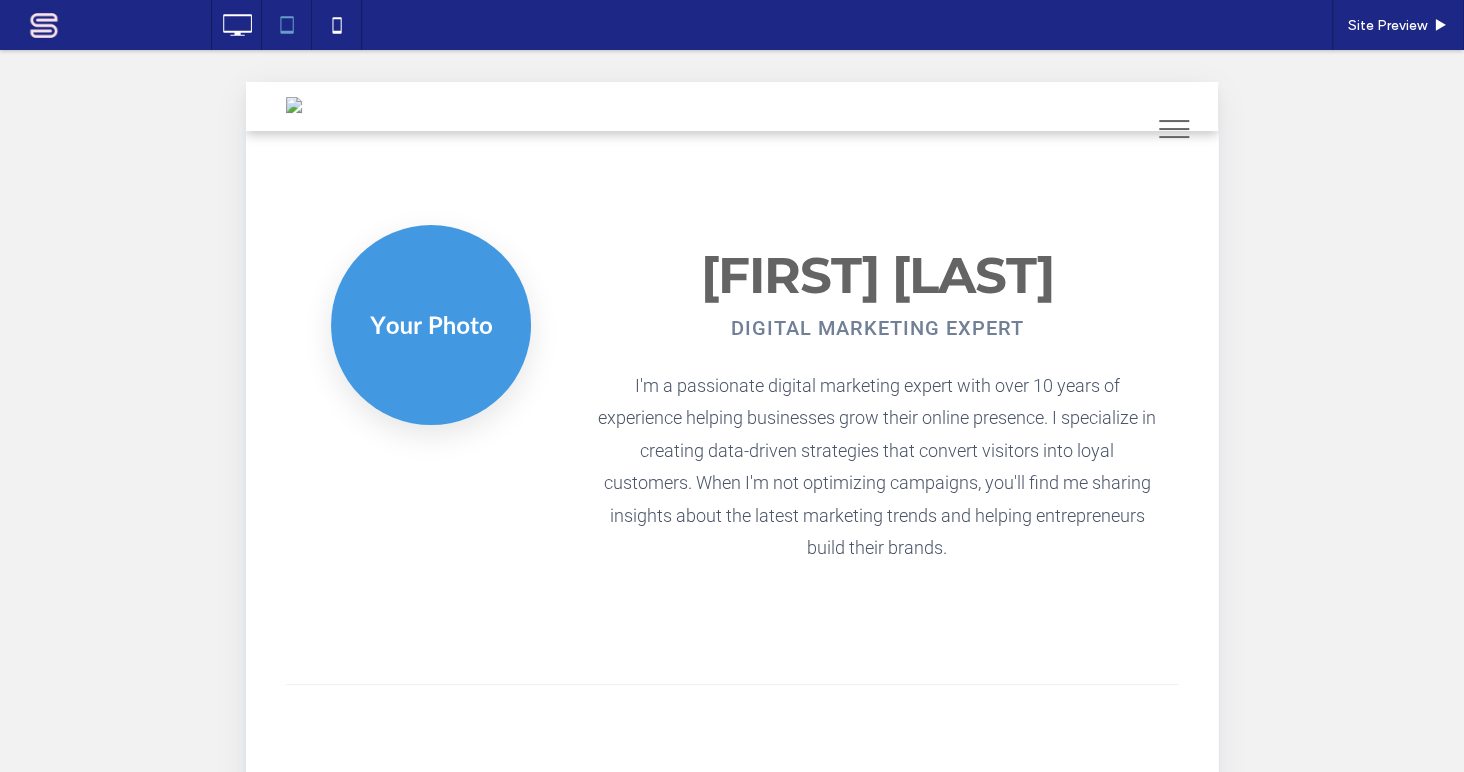 scroll, scrollTop: 0, scrollLeft: 0, axis: both 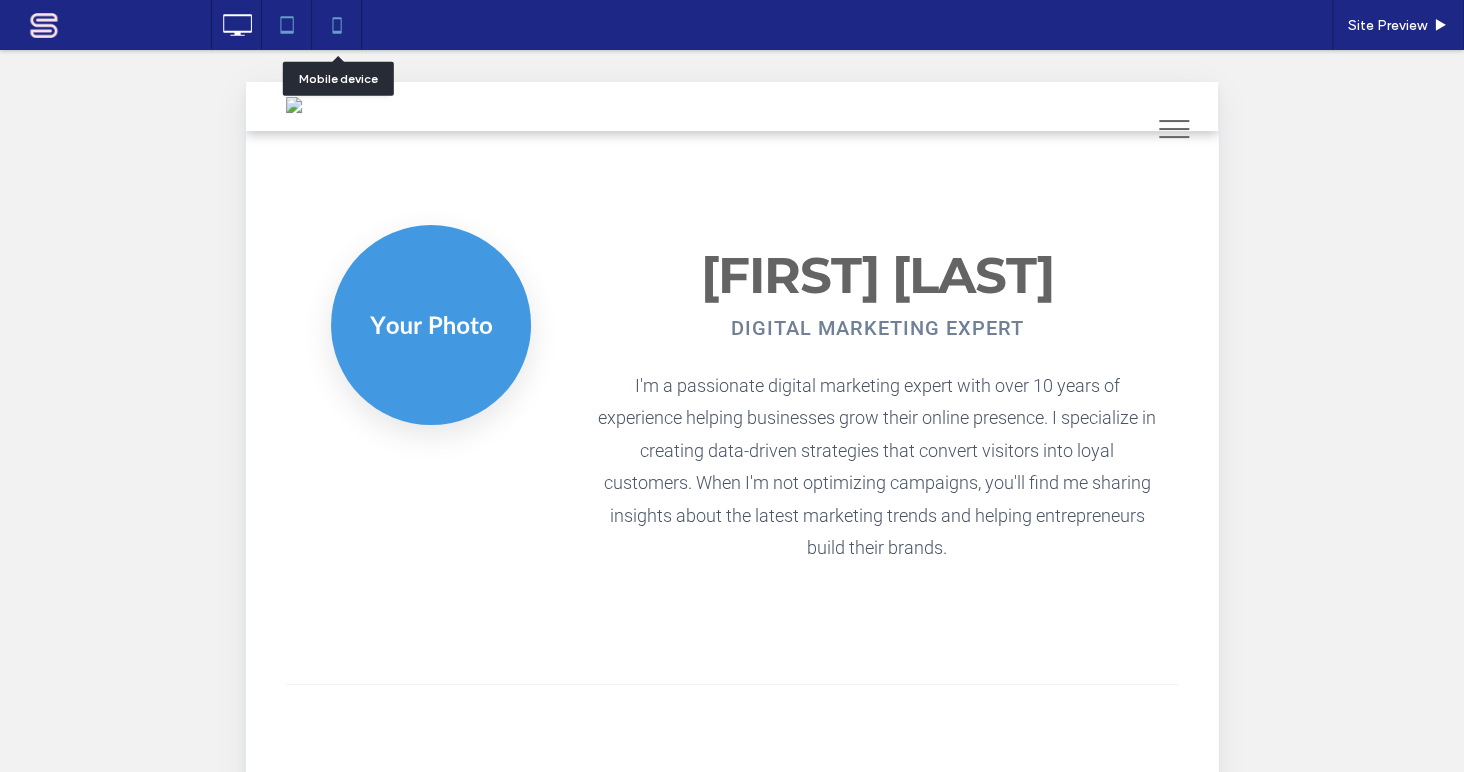 click 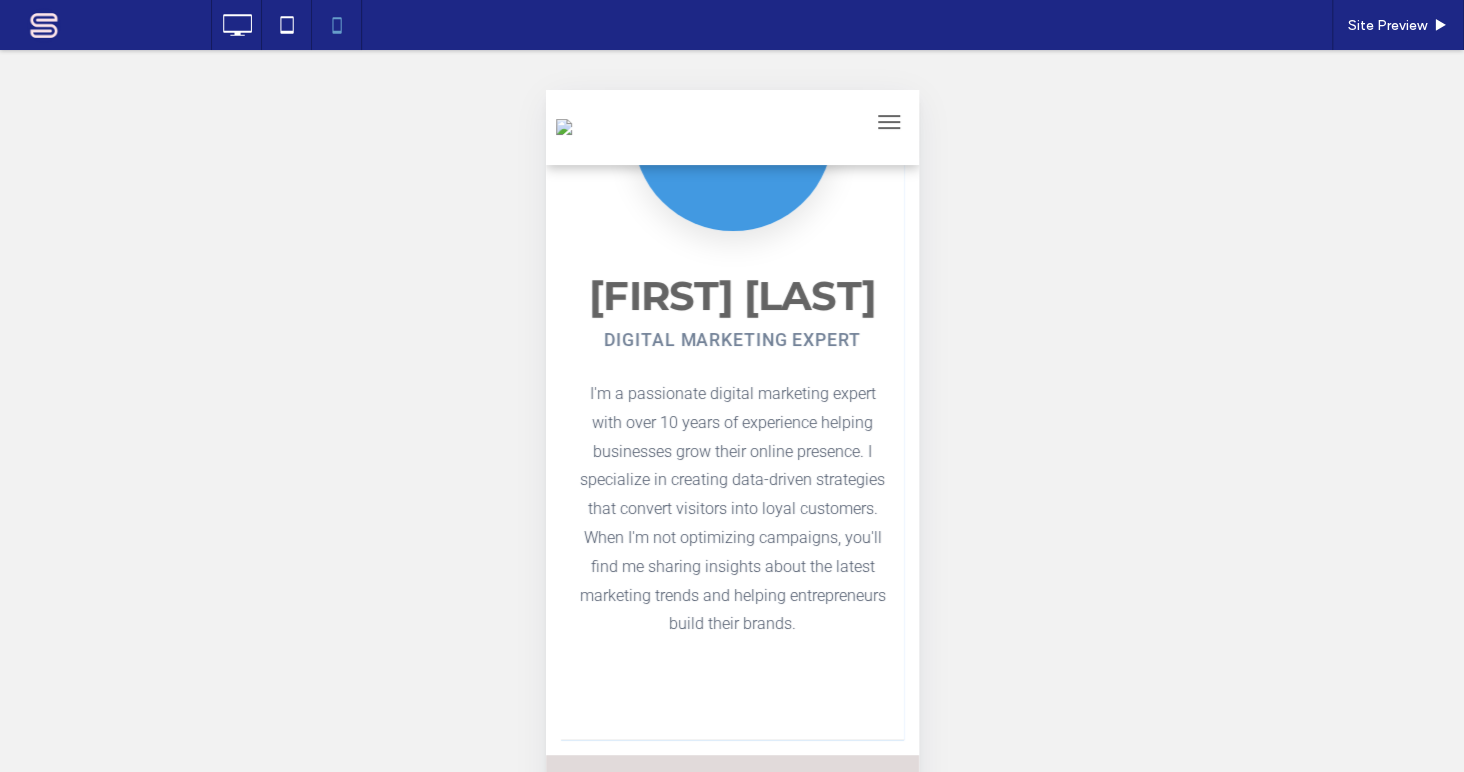 scroll, scrollTop: 320, scrollLeft: 0, axis: vertical 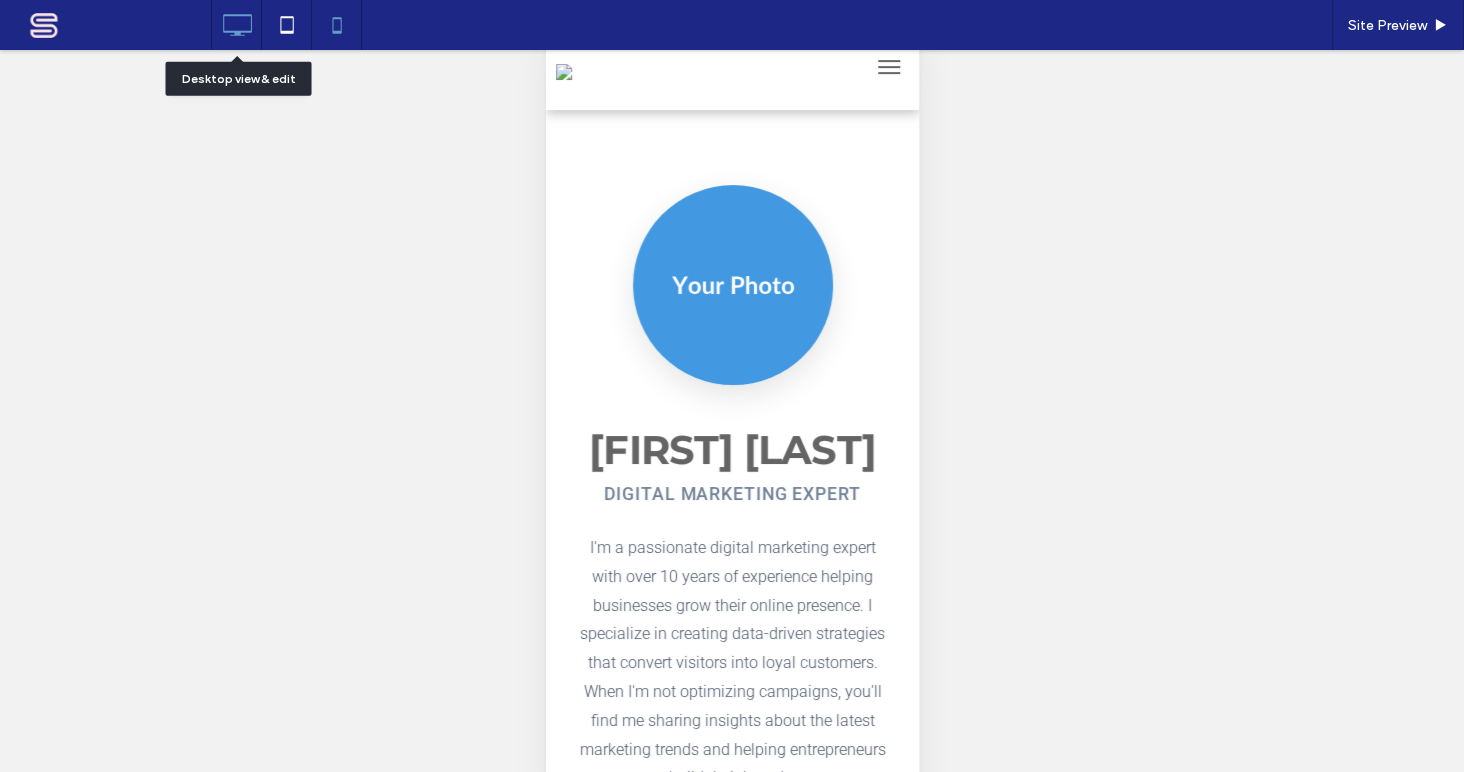 click 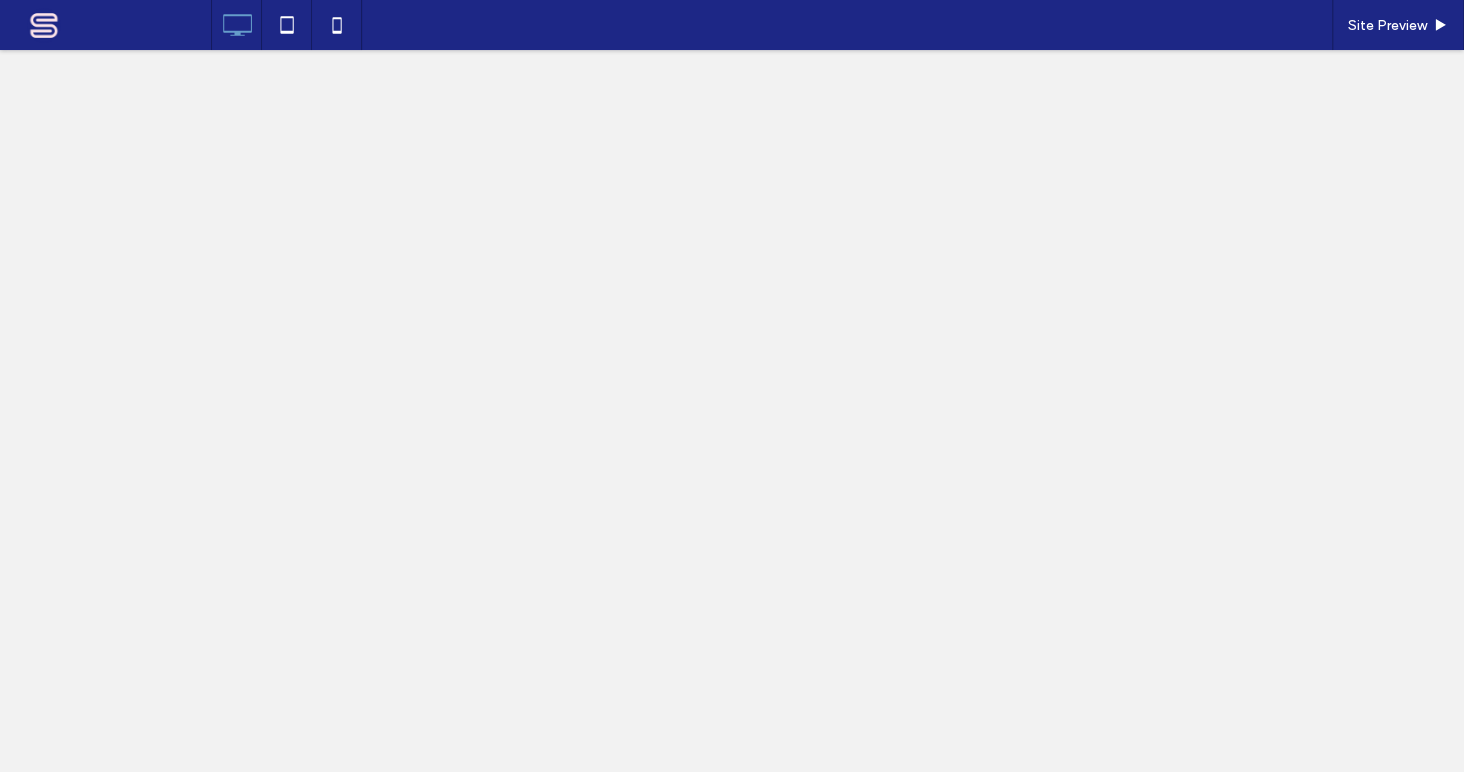 scroll, scrollTop: 0, scrollLeft: 0, axis: both 